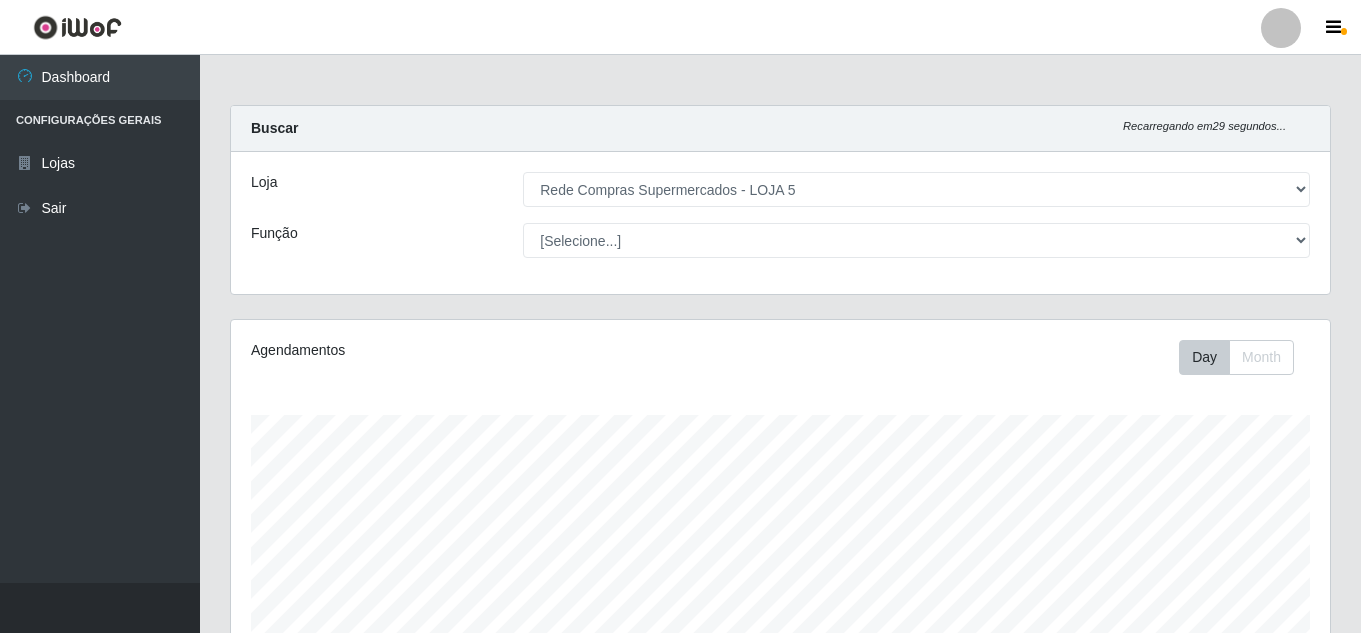 select on "397" 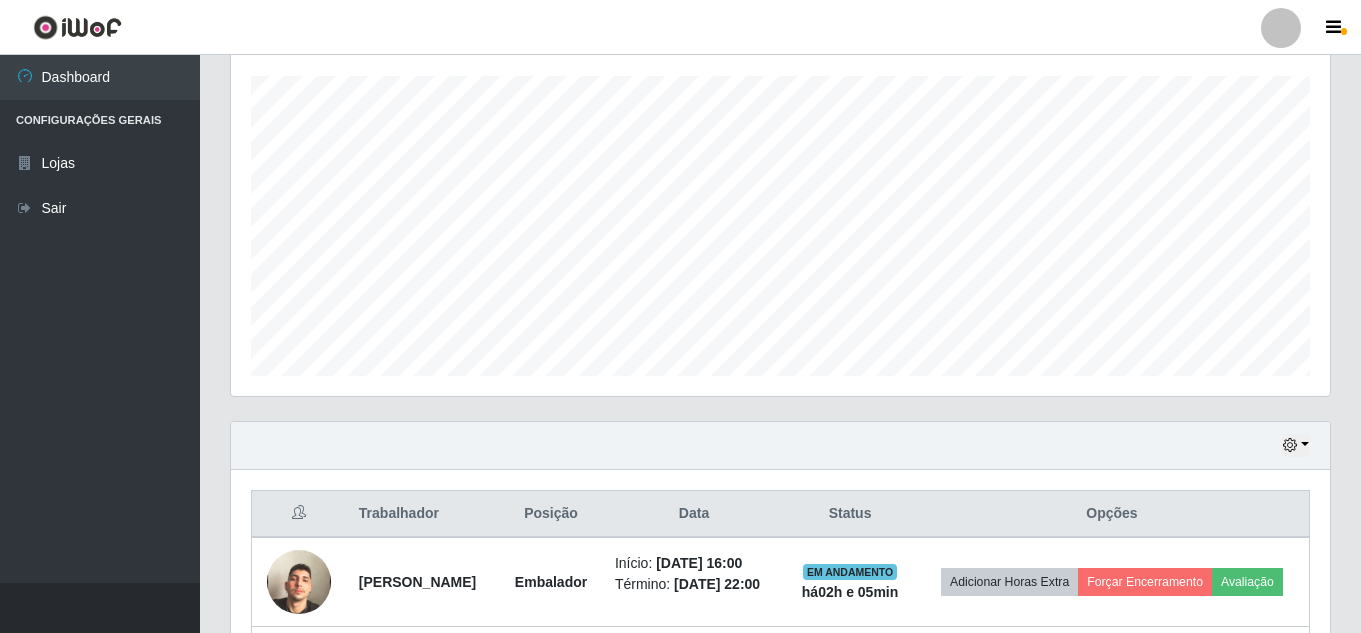 scroll, scrollTop: 999585, scrollLeft: 998901, axis: both 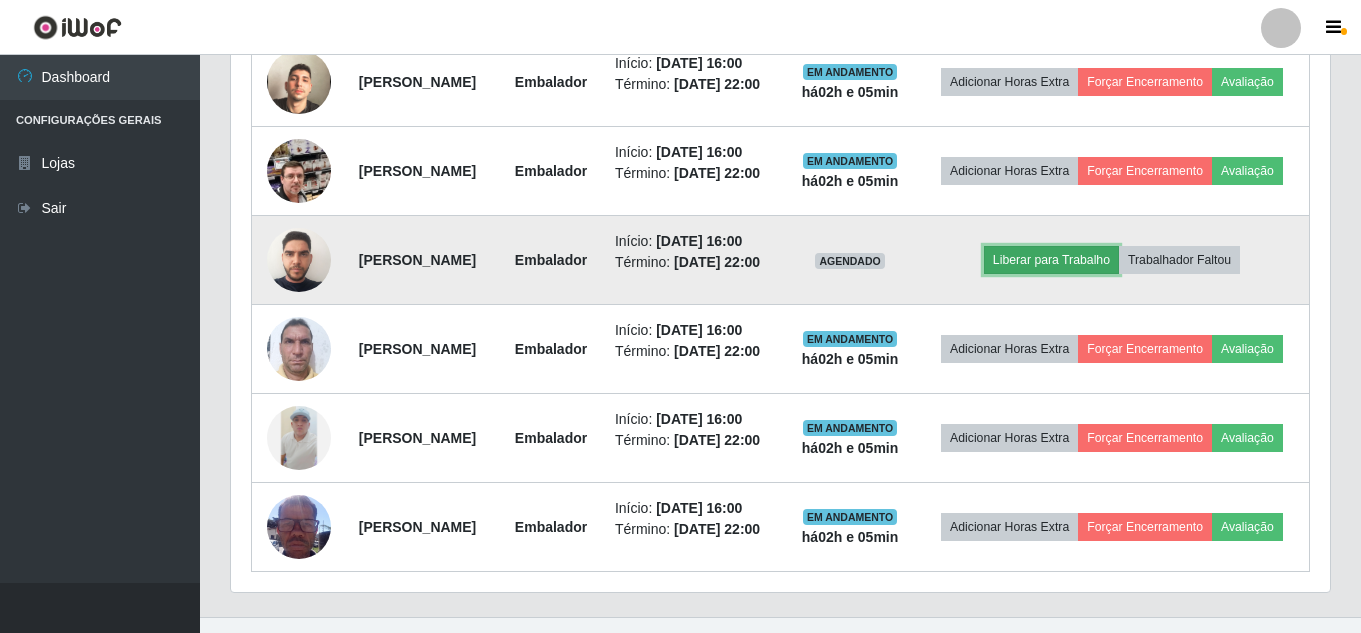 click on "Liberar para Trabalho" at bounding box center (1051, 260) 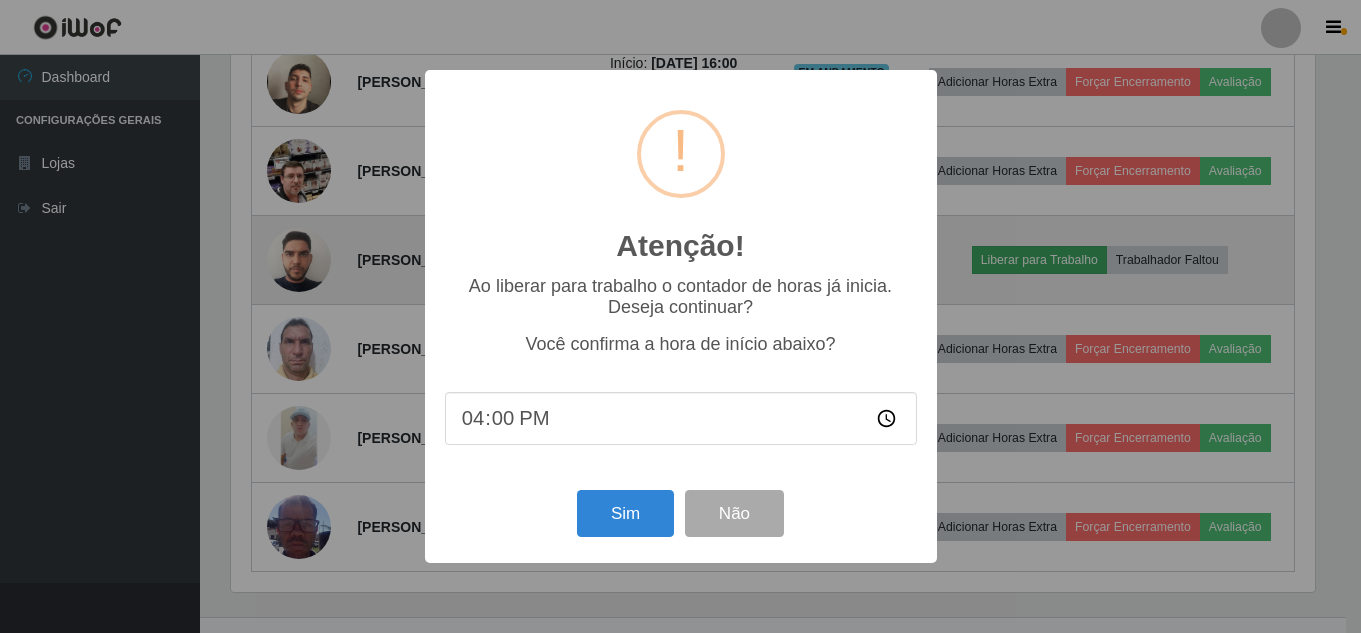 scroll, scrollTop: 999585, scrollLeft: 998911, axis: both 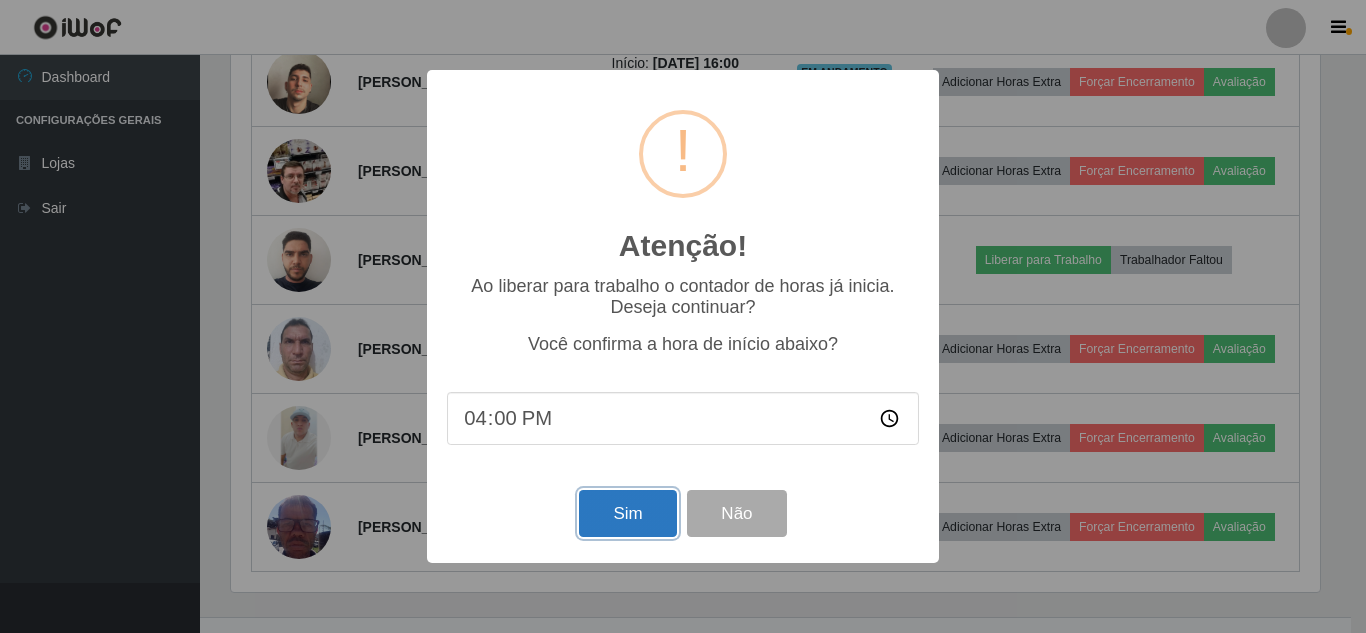 click on "Sim" at bounding box center [627, 513] 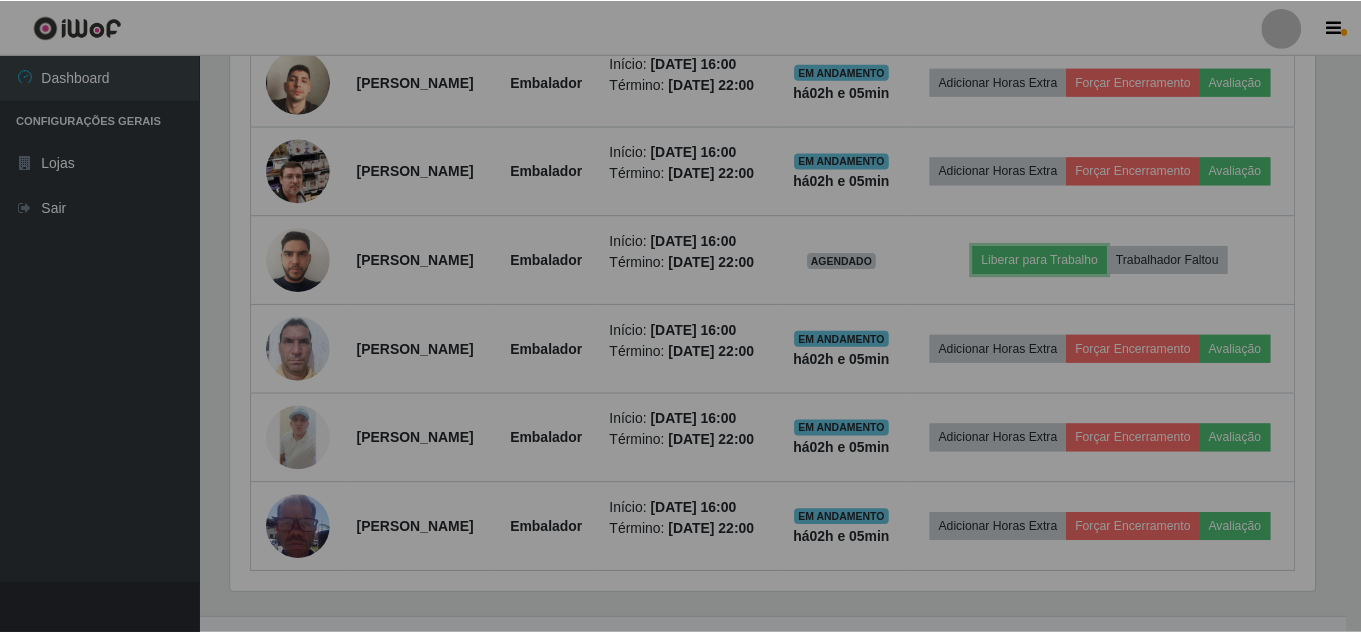 scroll, scrollTop: 999585, scrollLeft: 998901, axis: both 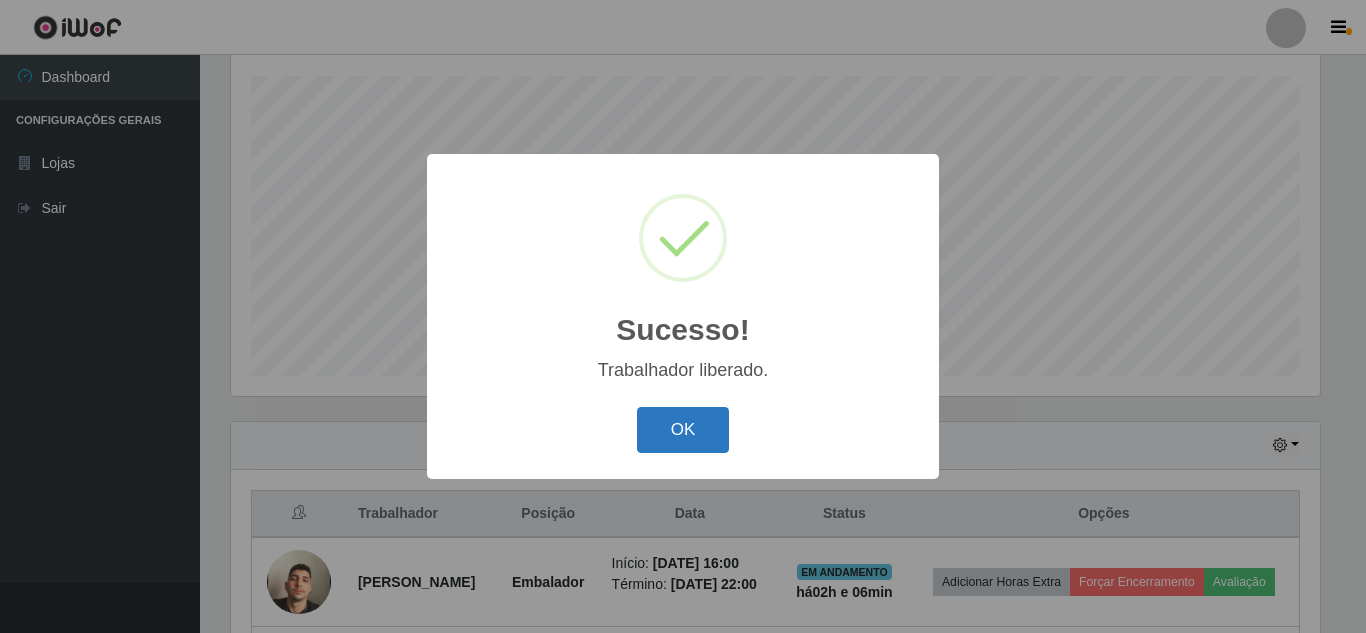 click on "OK" at bounding box center (683, 430) 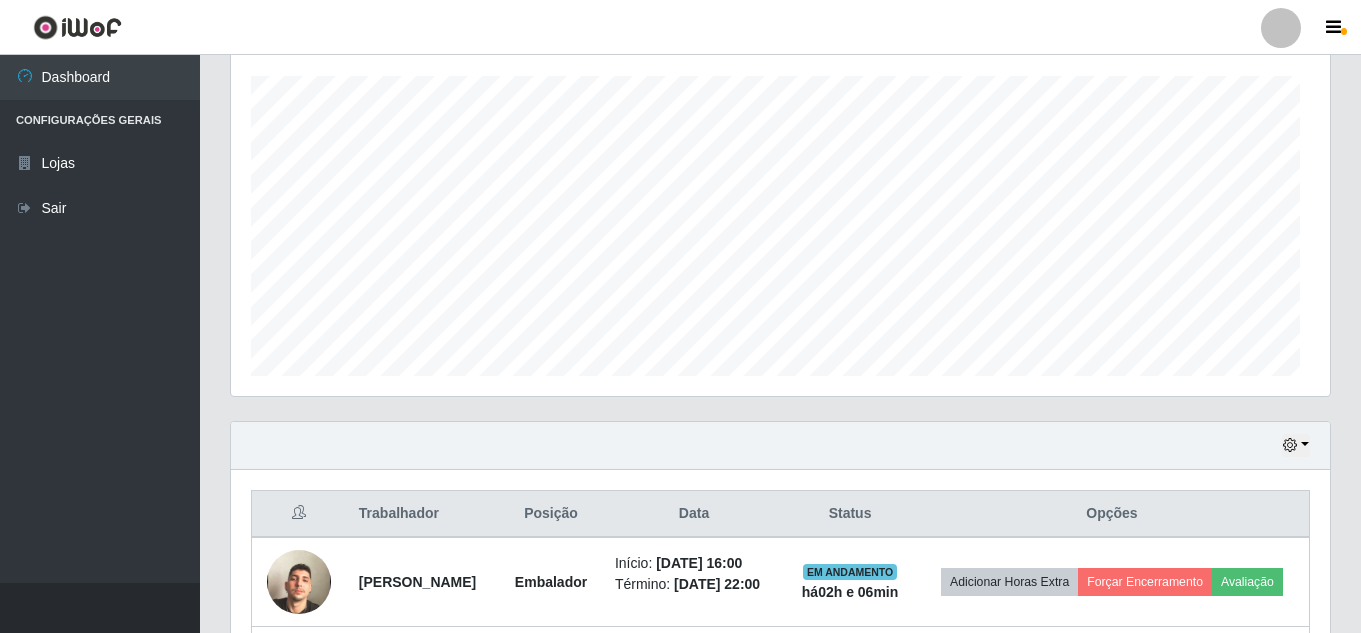 scroll, scrollTop: 340, scrollLeft: 0, axis: vertical 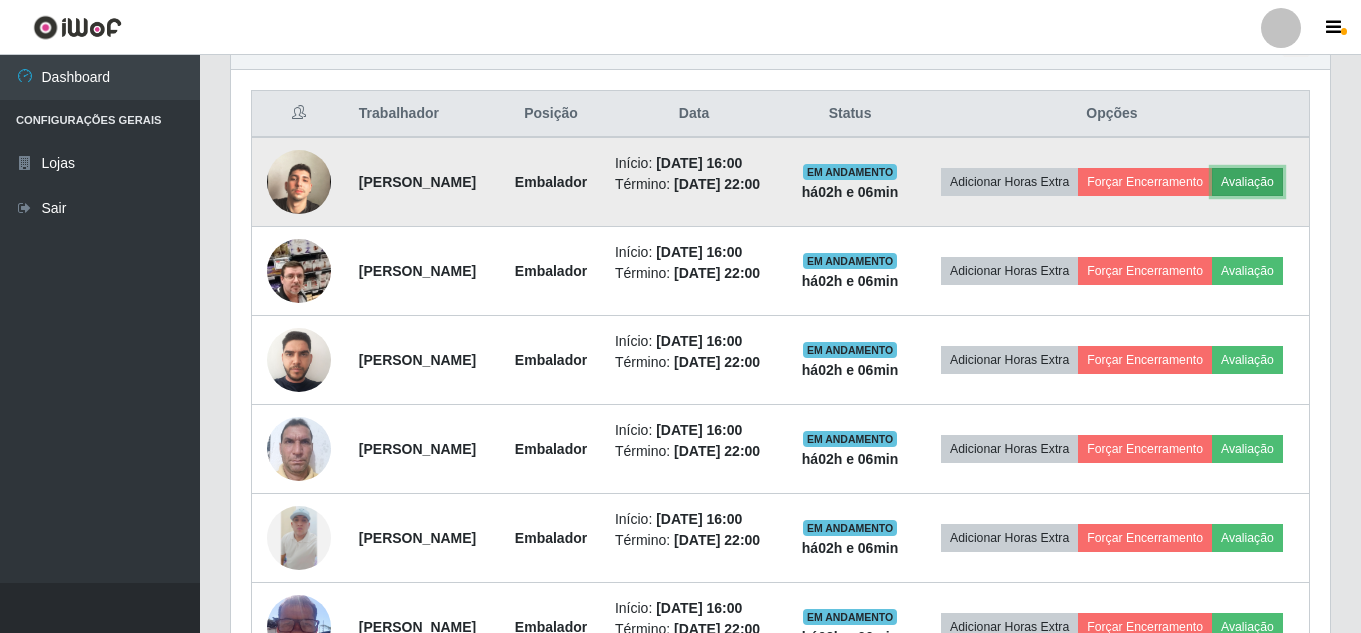 click on "Avaliação" at bounding box center (1247, 182) 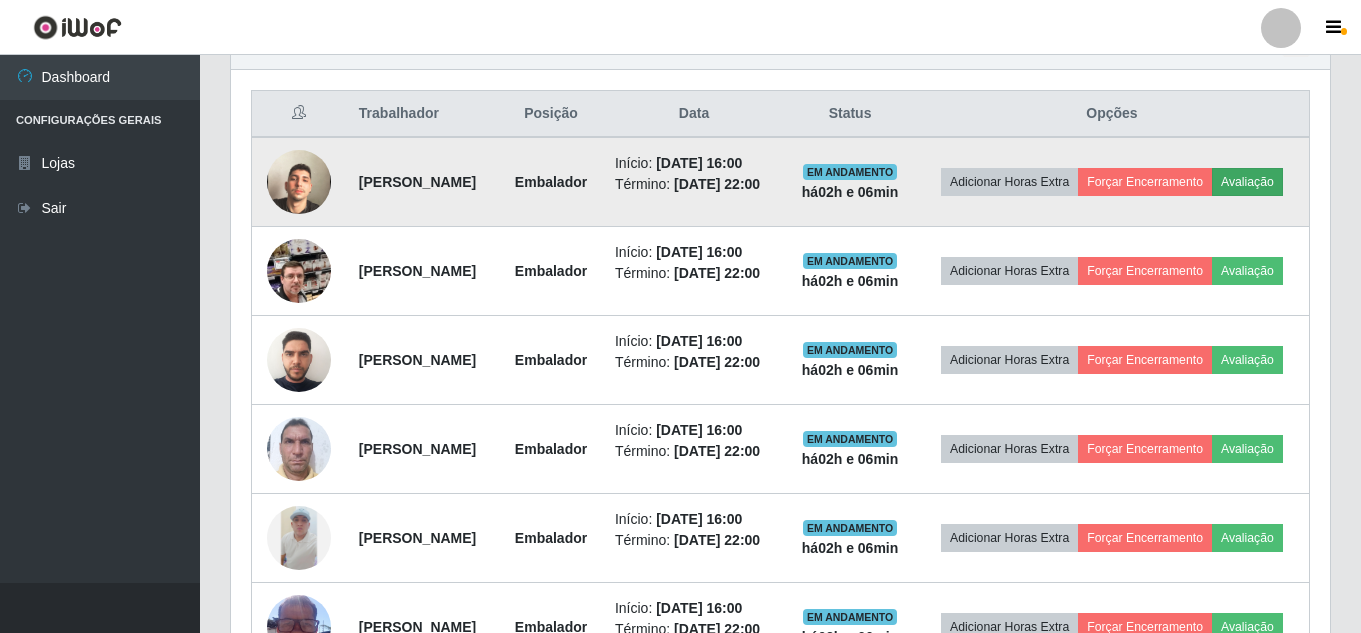 scroll, scrollTop: 999585, scrollLeft: 998911, axis: both 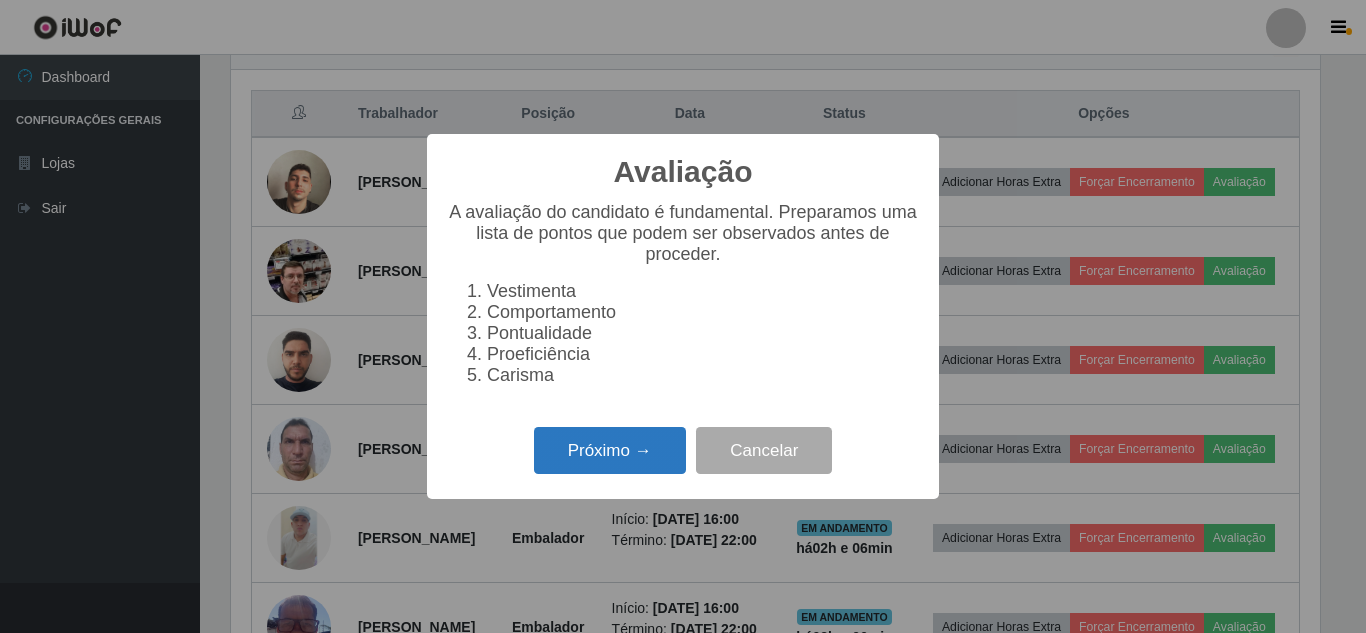 click on "Próximo →" at bounding box center [610, 450] 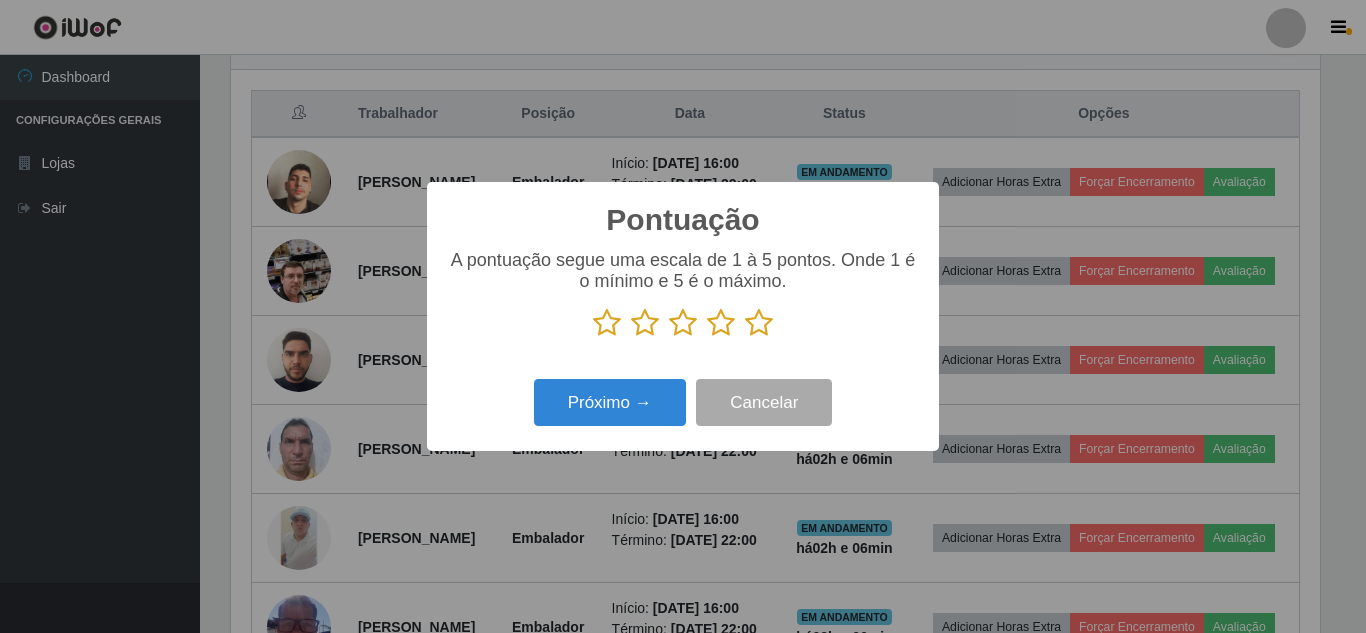 click at bounding box center [759, 323] 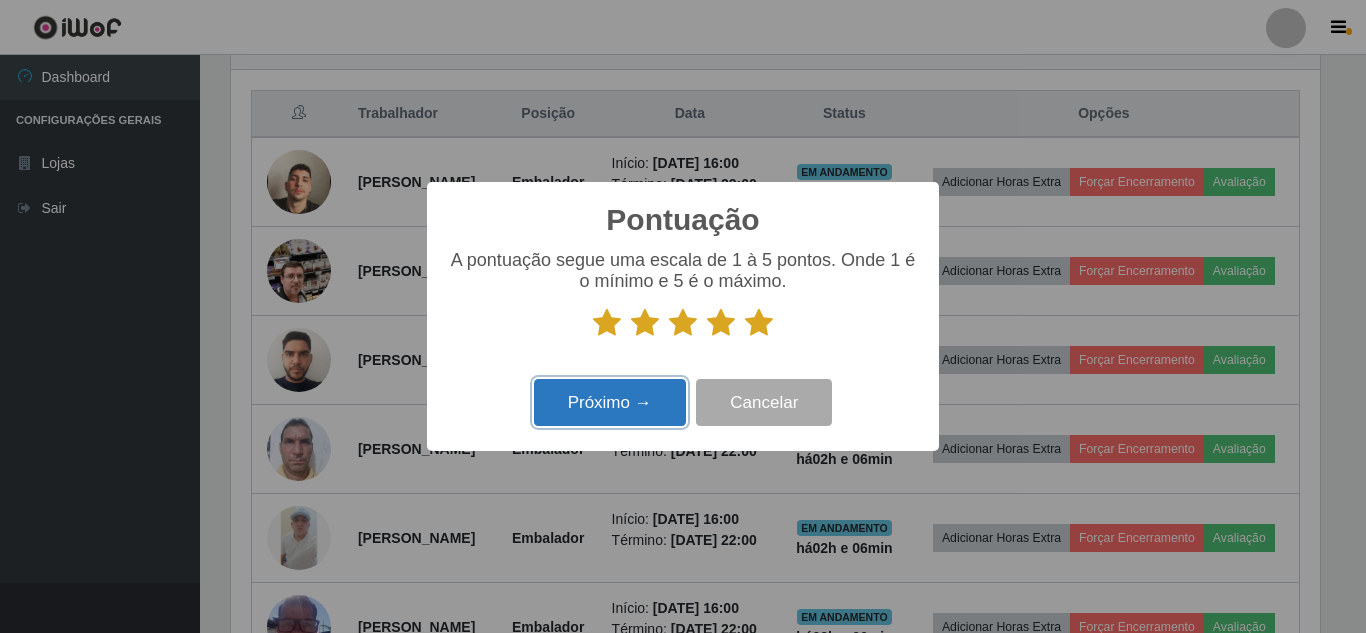 click on "Próximo →" at bounding box center (610, 402) 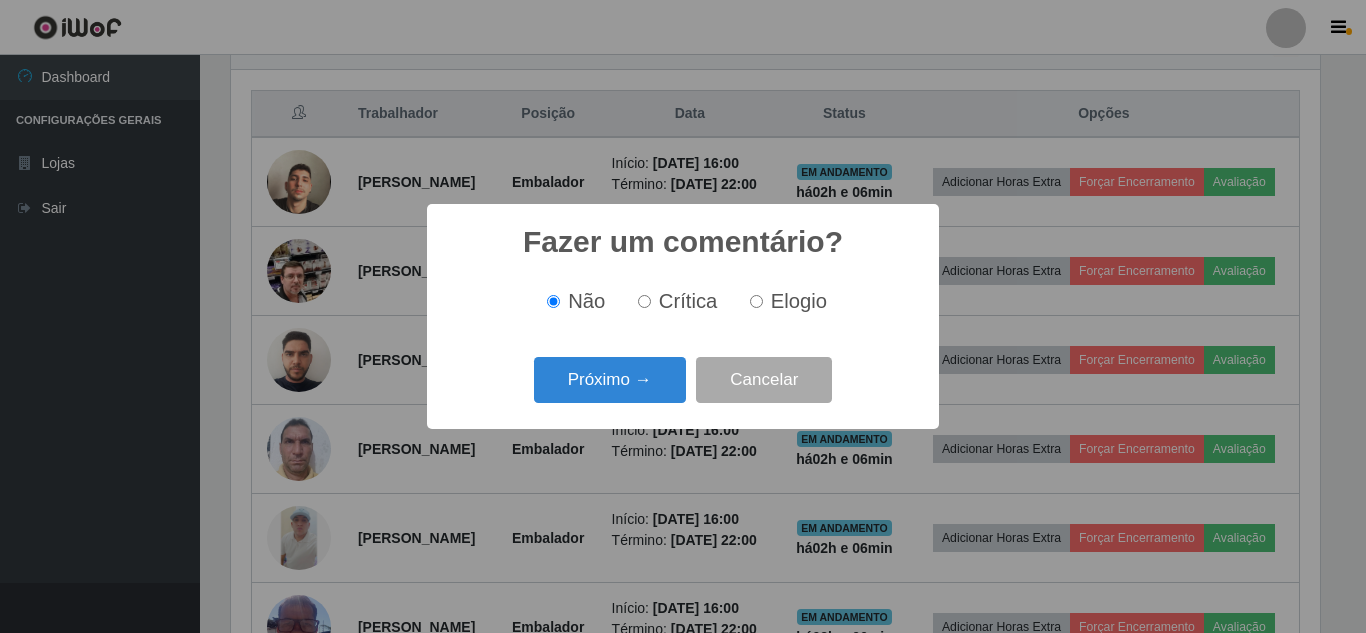 click on "Próximo →" at bounding box center (610, 380) 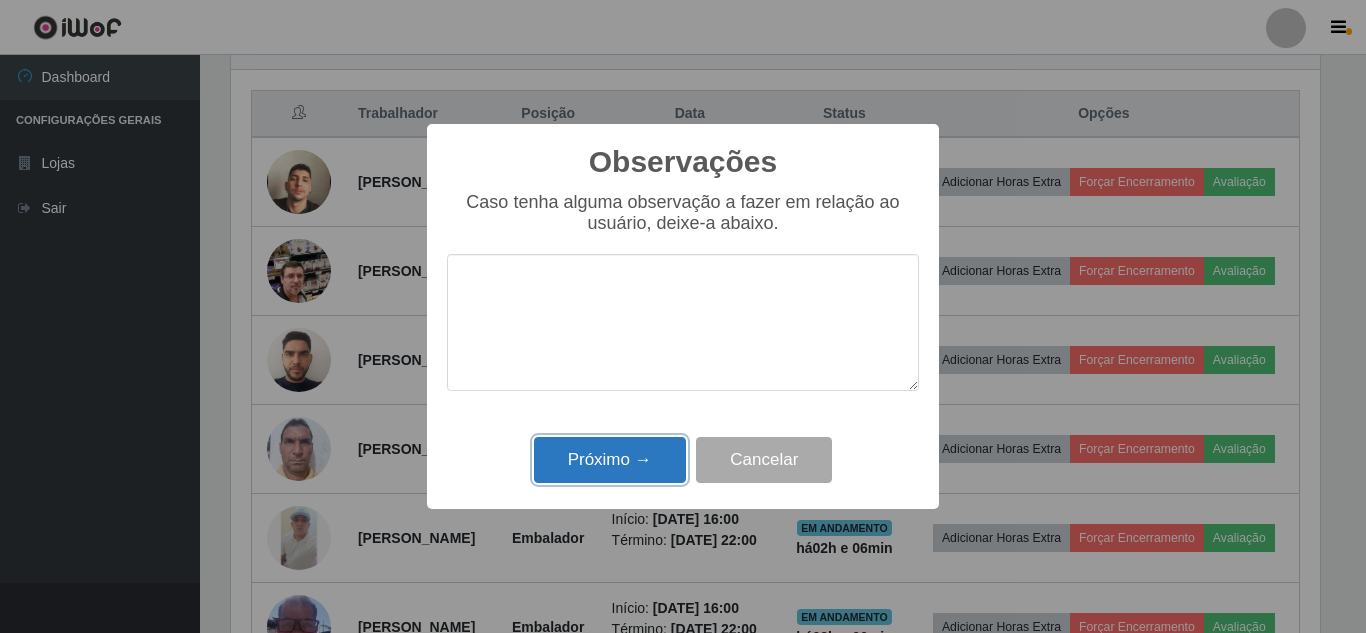 click on "Próximo →" at bounding box center (610, 460) 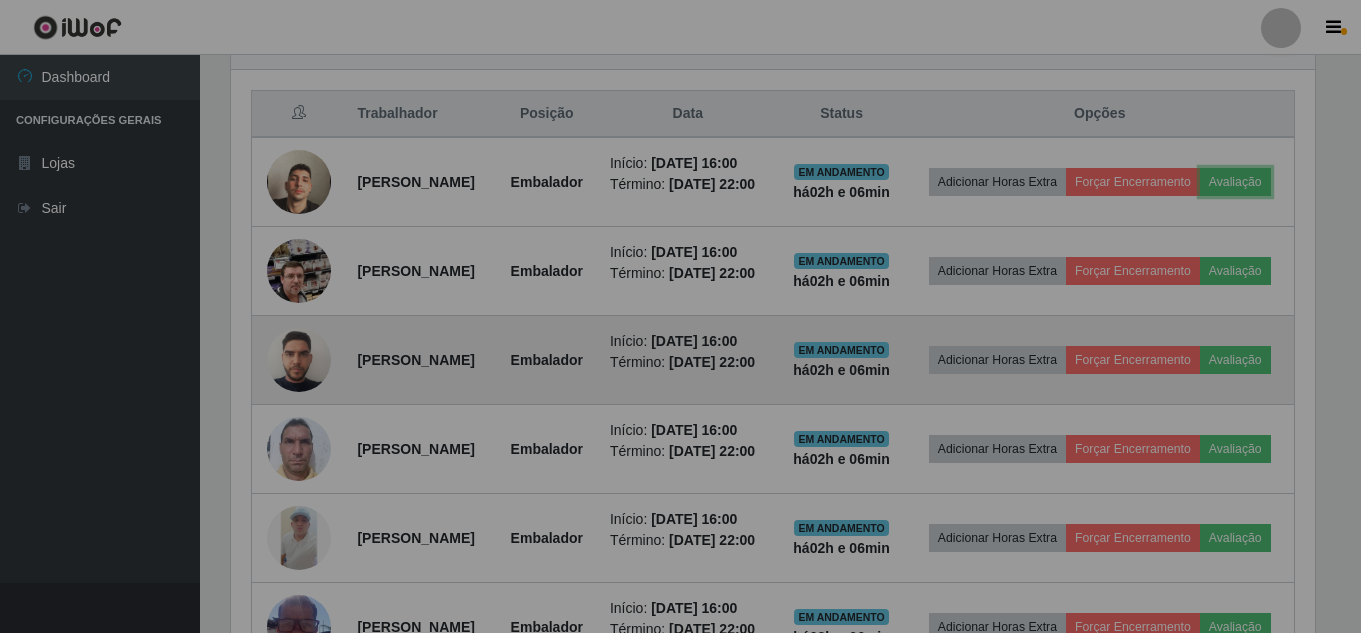 scroll, scrollTop: 999585, scrollLeft: 998901, axis: both 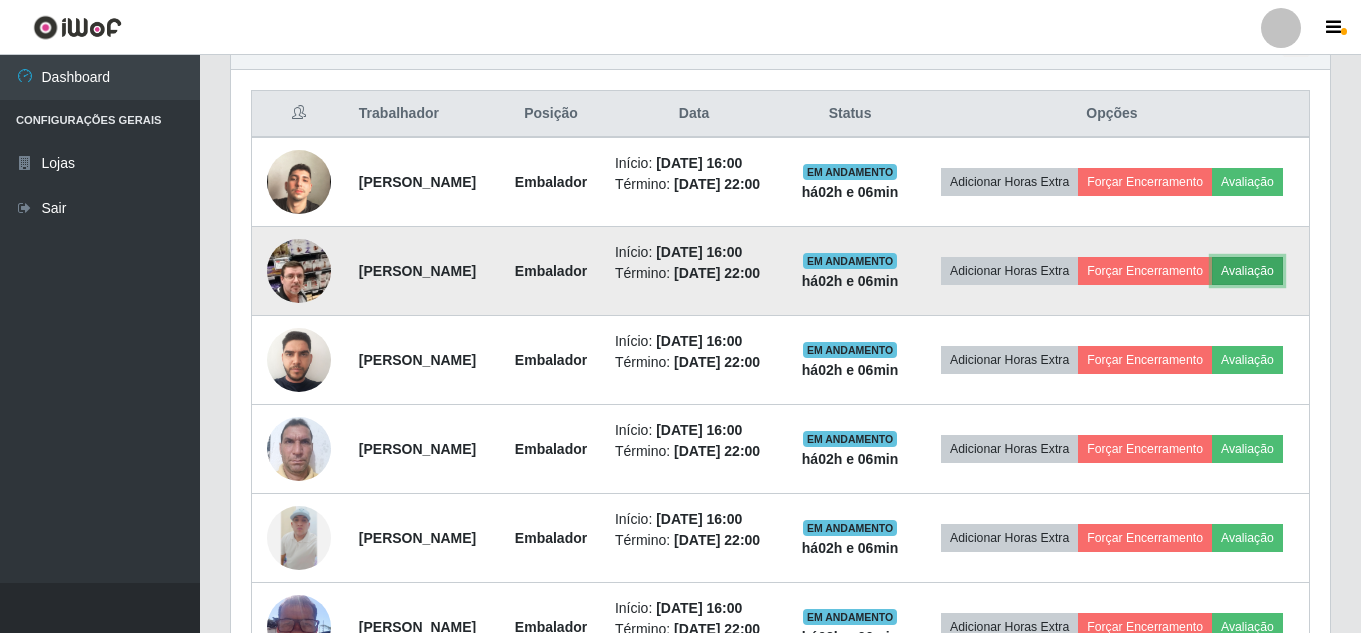 click on "Avaliação" at bounding box center (1247, 271) 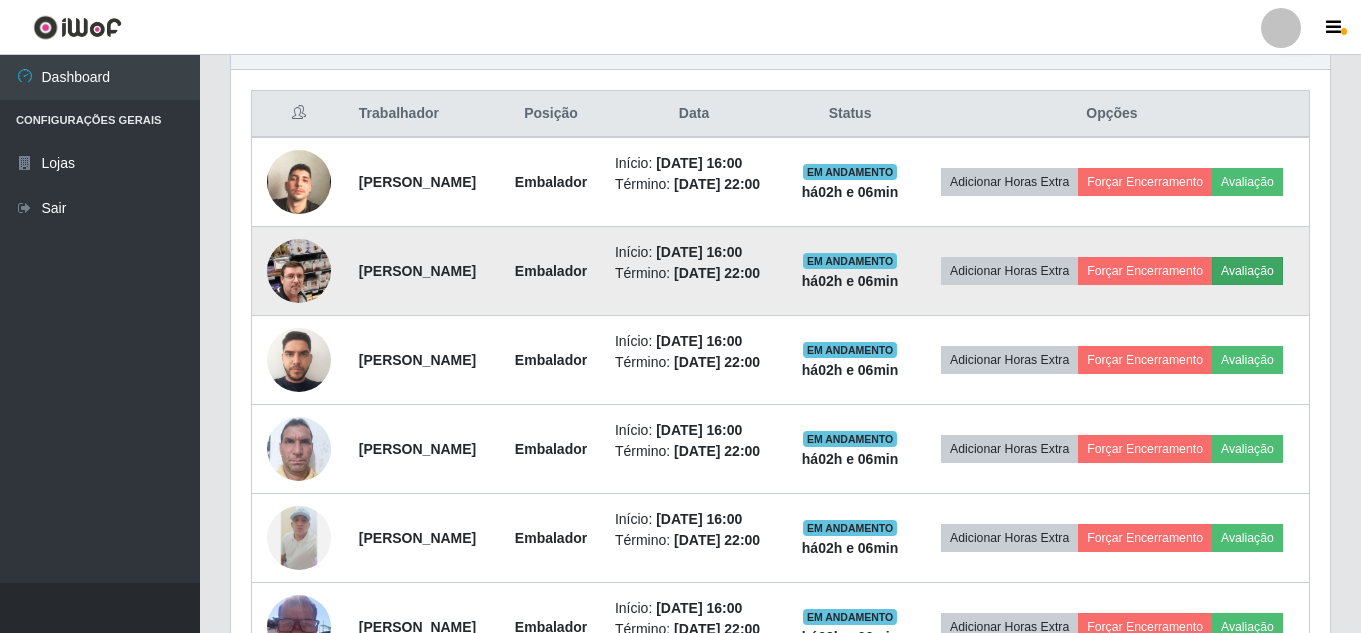 scroll, scrollTop: 999585, scrollLeft: 998911, axis: both 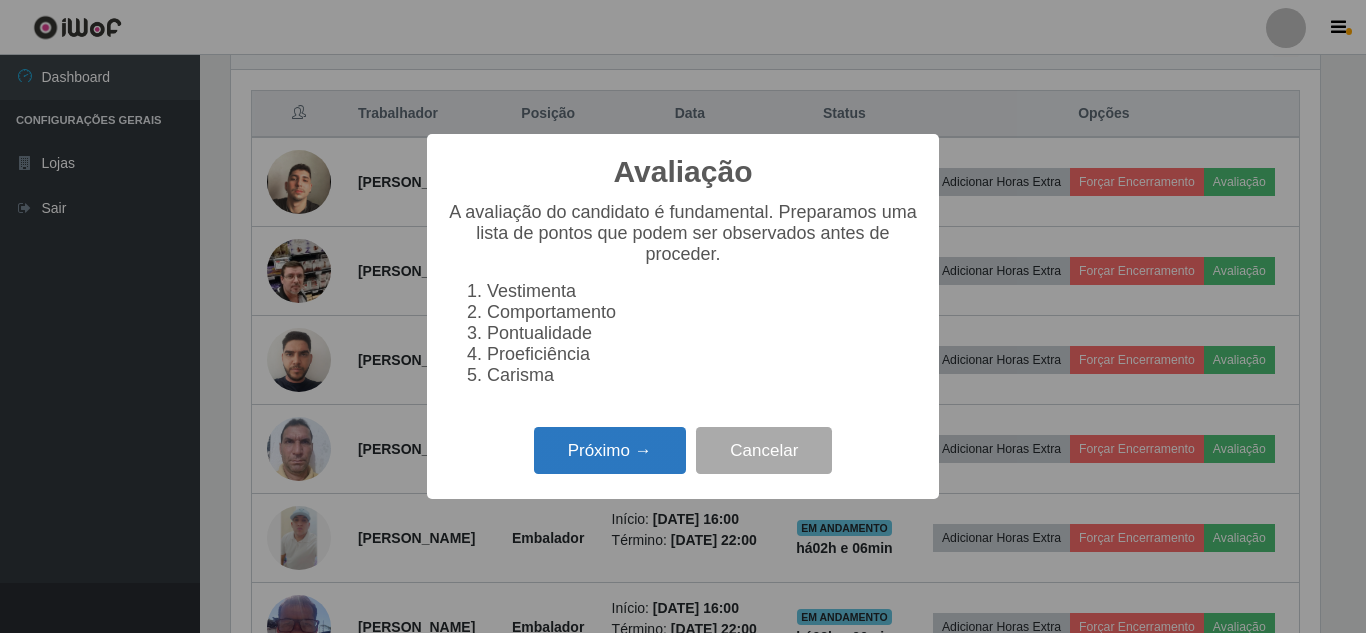 click on "Próximo →" at bounding box center (610, 450) 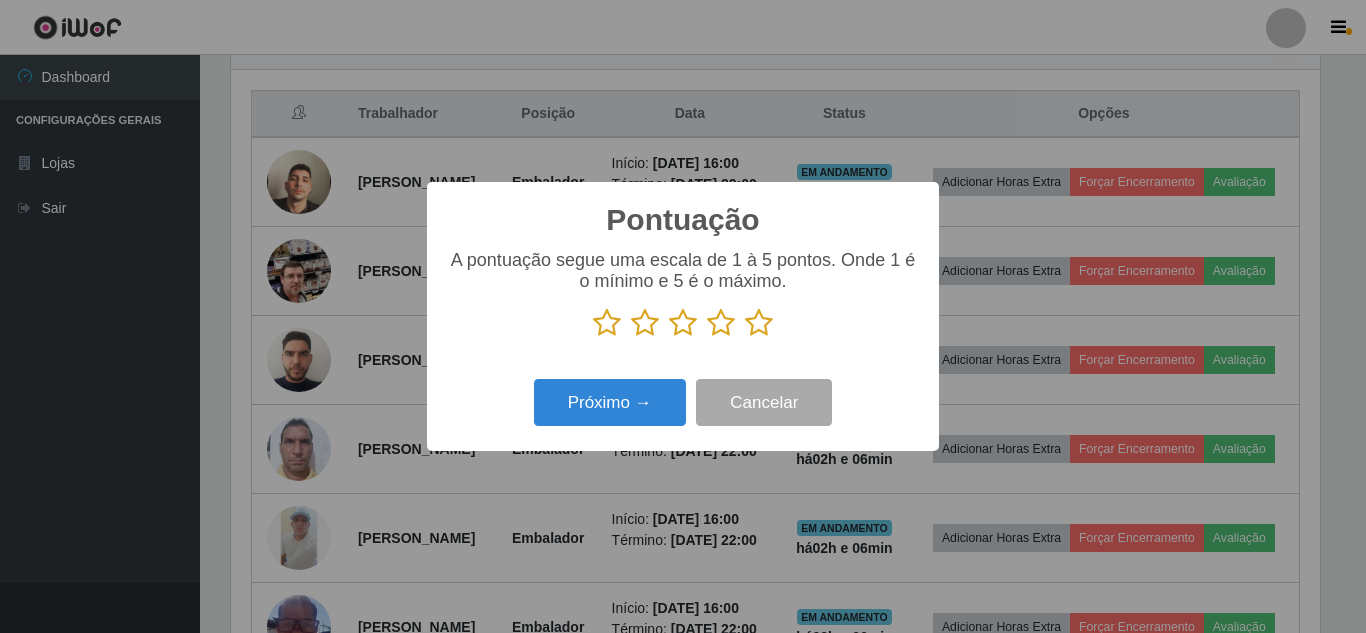 scroll, scrollTop: 999585, scrollLeft: 998911, axis: both 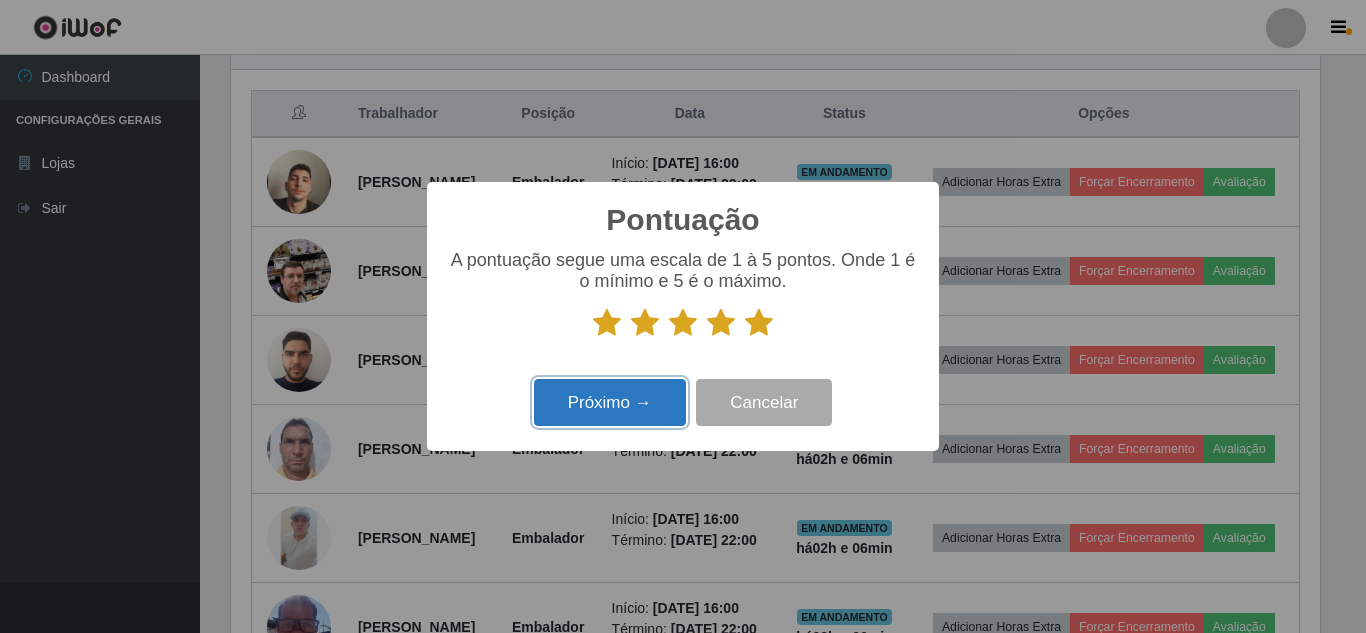 click on "Próximo →" at bounding box center [610, 402] 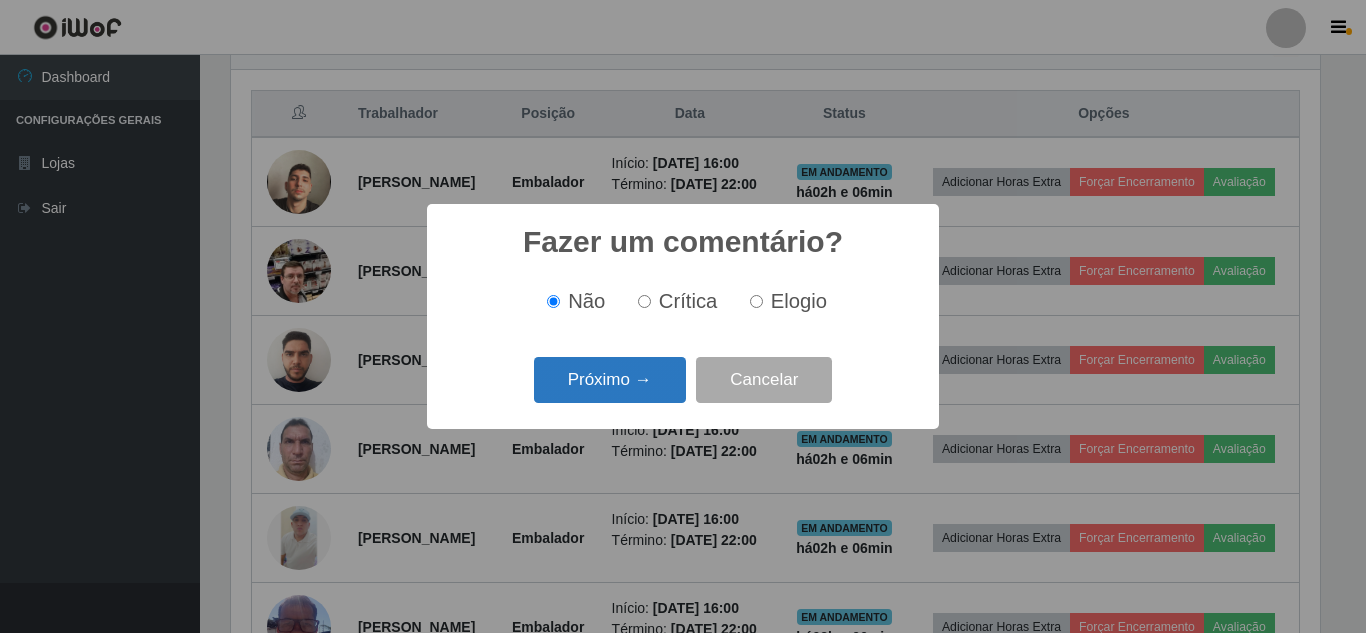 click on "Próximo →" at bounding box center [610, 380] 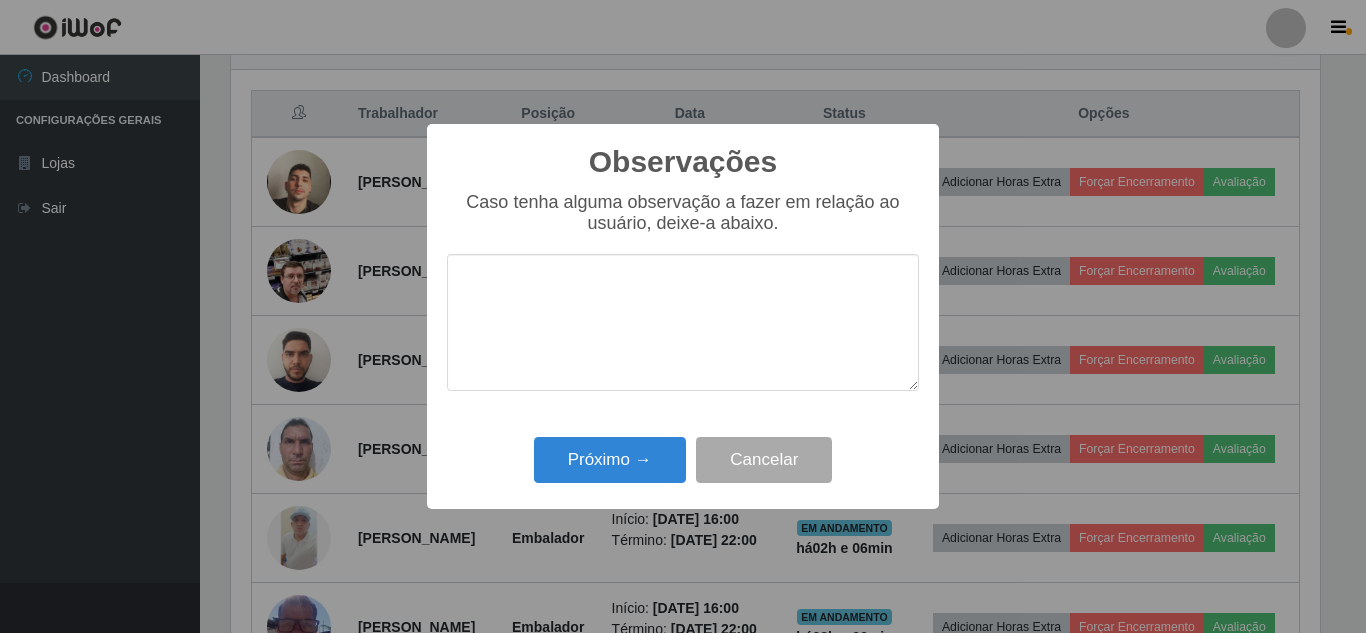 click at bounding box center [683, 322] 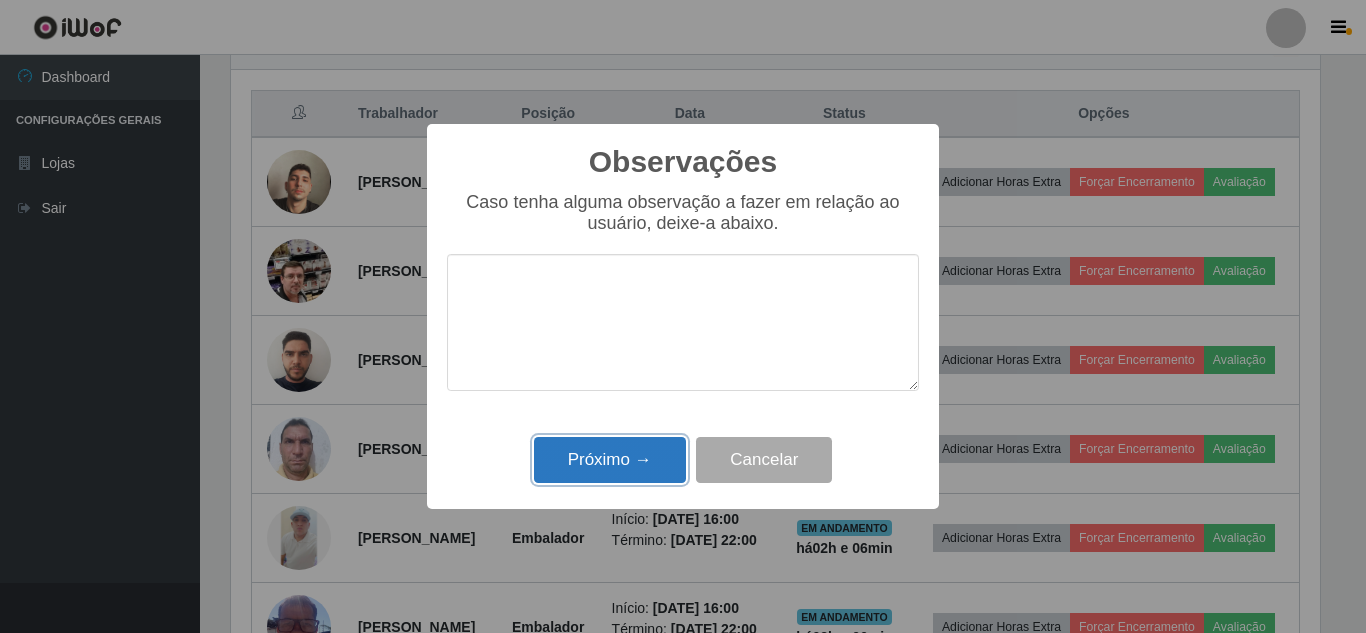 click on "Próximo →" at bounding box center (610, 460) 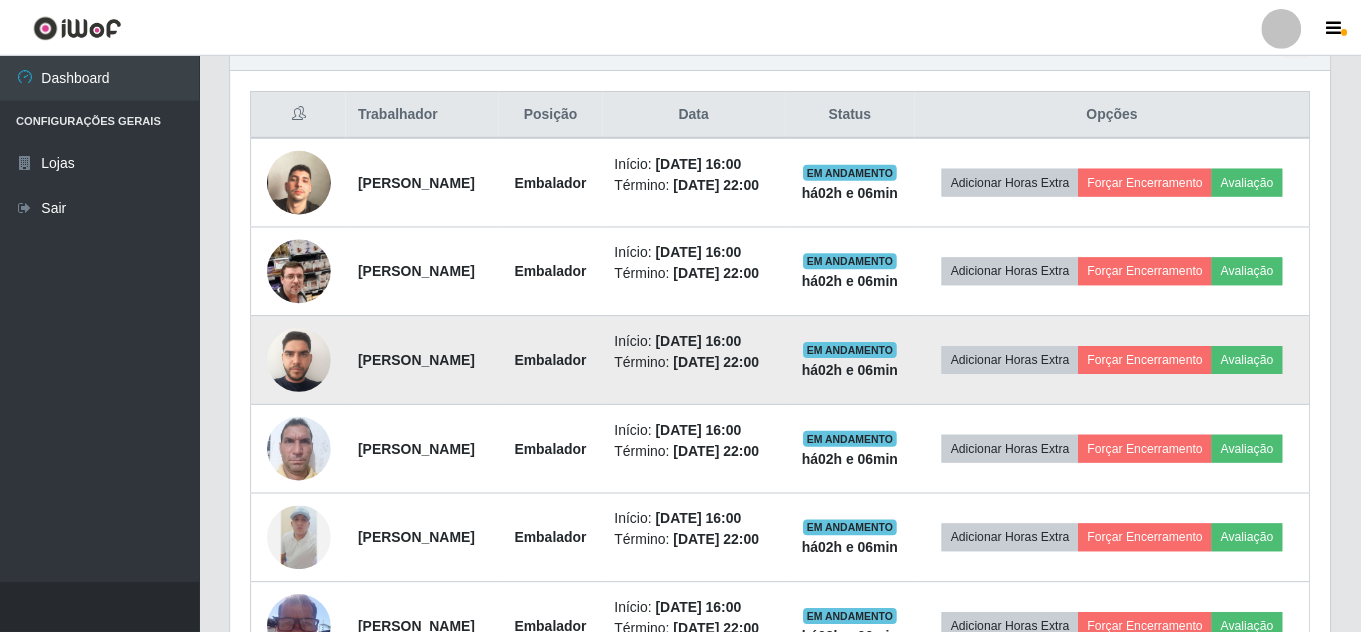 scroll, scrollTop: 999585, scrollLeft: 998901, axis: both 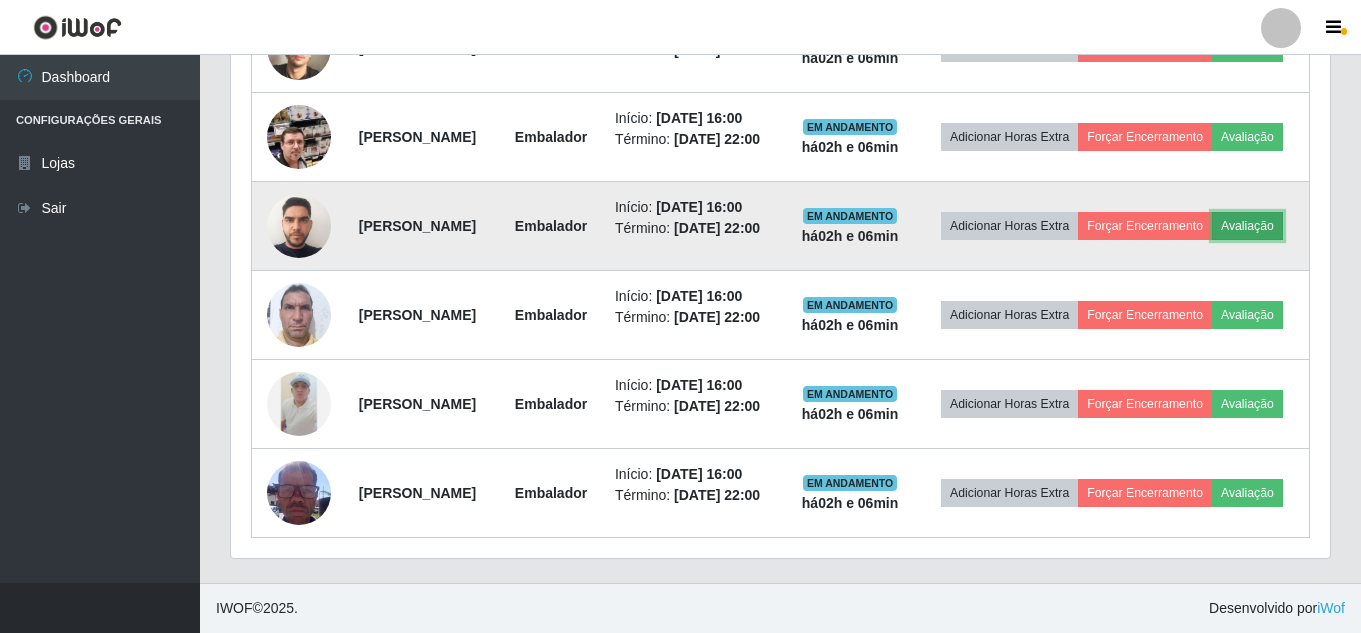 click on "Avaliação" at bounding box center (1247, 226) 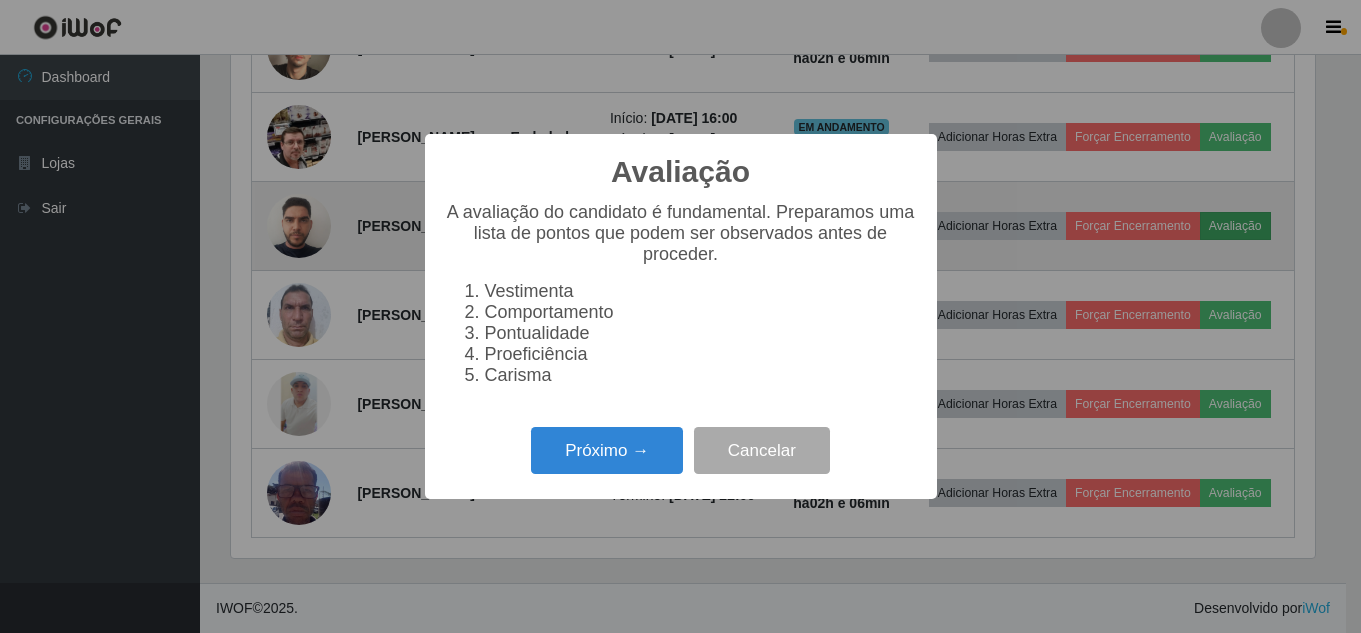 scroll, scrollTop: 999585, scrollLeft: 998911, axis: both 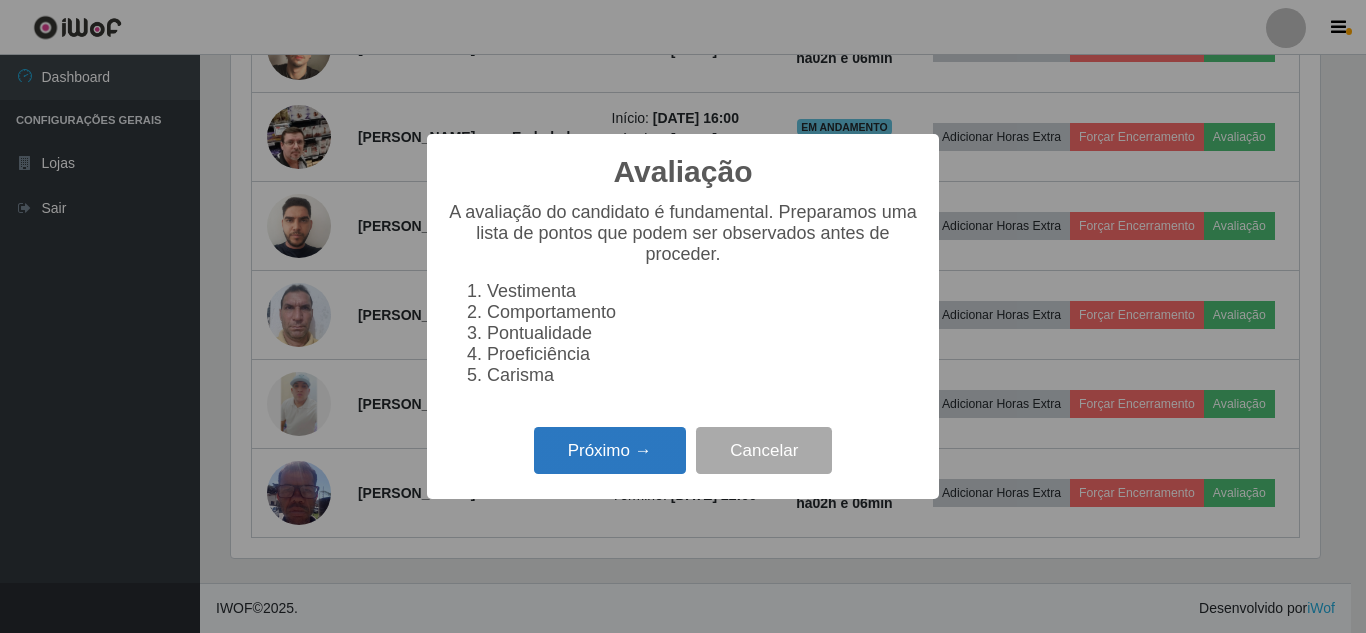 click on "Próximo →" at bounding box center (610, 450) 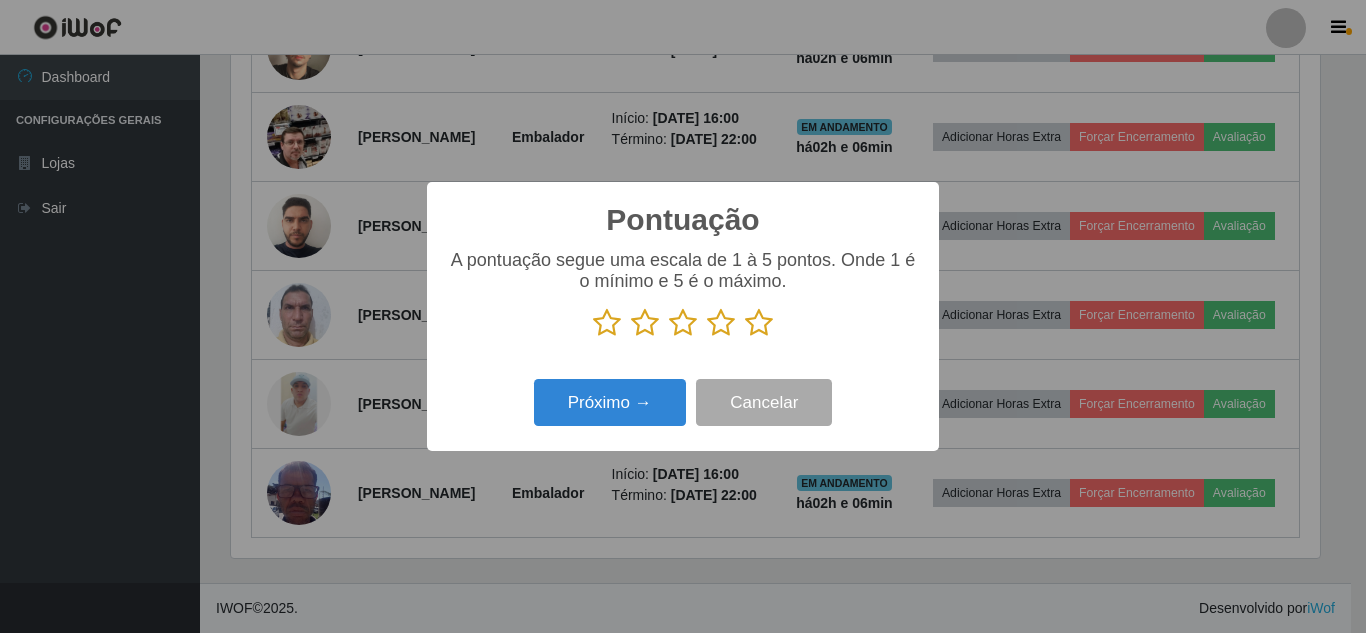 click at bounding box center [759, 323] 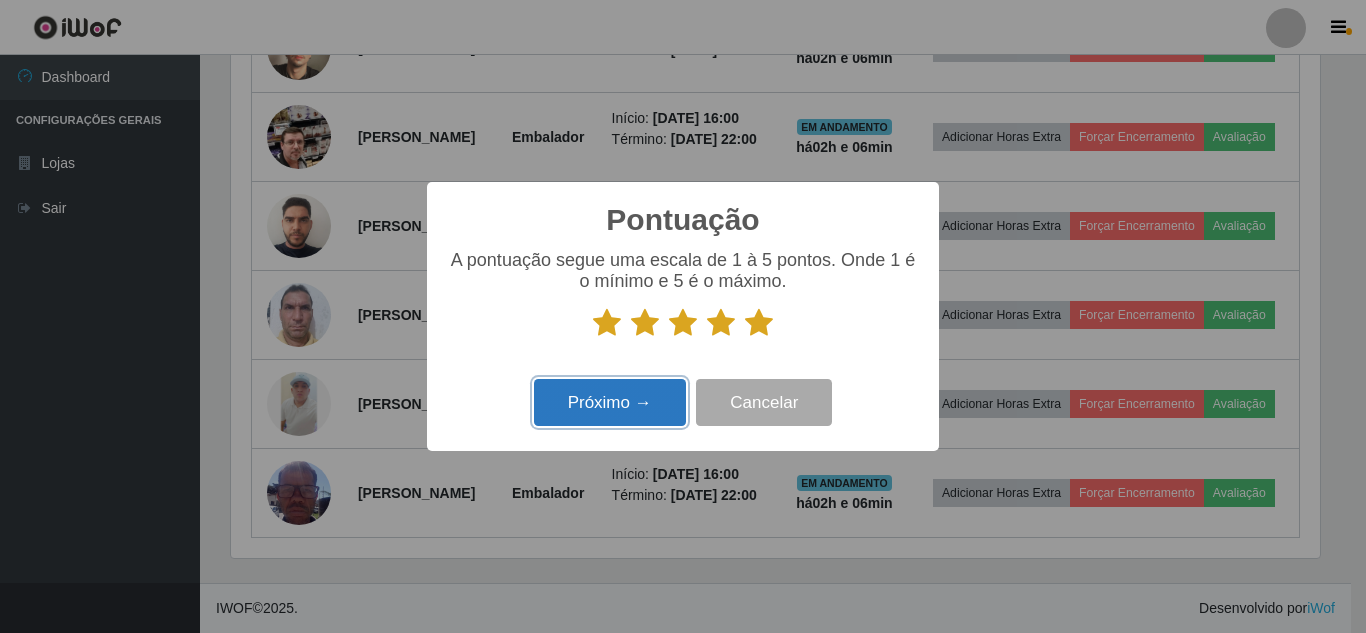 click on "Próximo →" at bounding box center (610, 402) 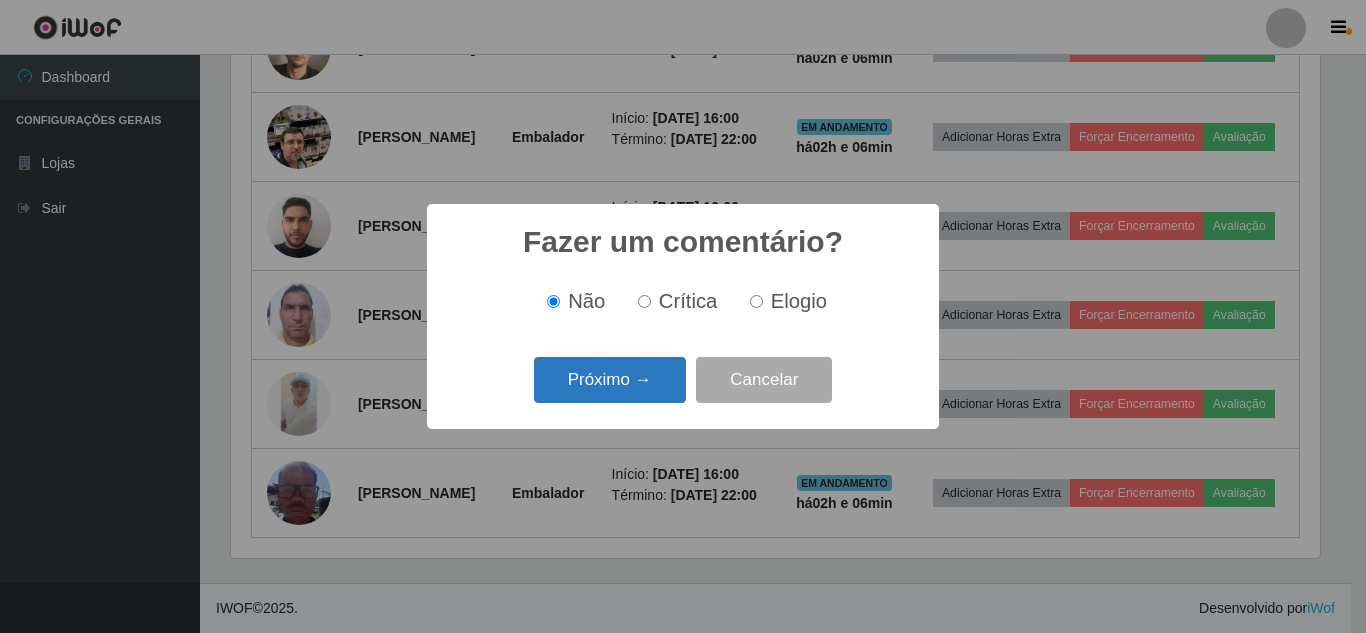 click on "Próximo →" at bounding box center (610, 380) 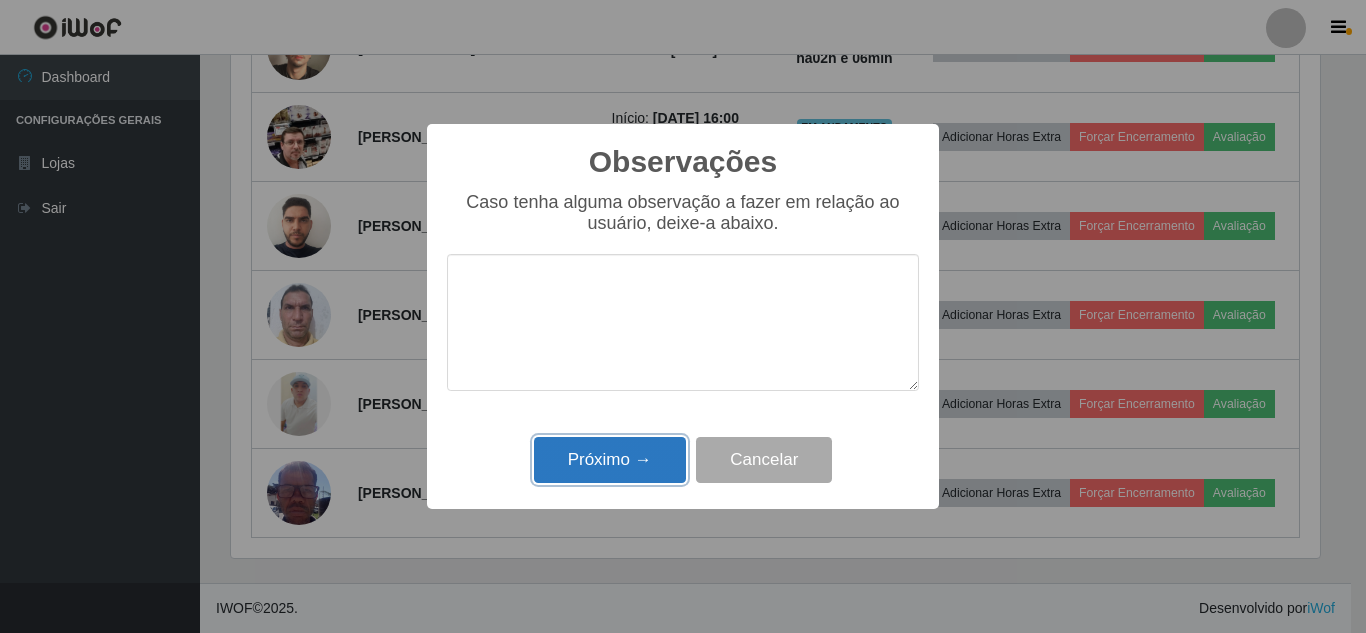 click on "Próximo →" at bounding box center (610, 460) 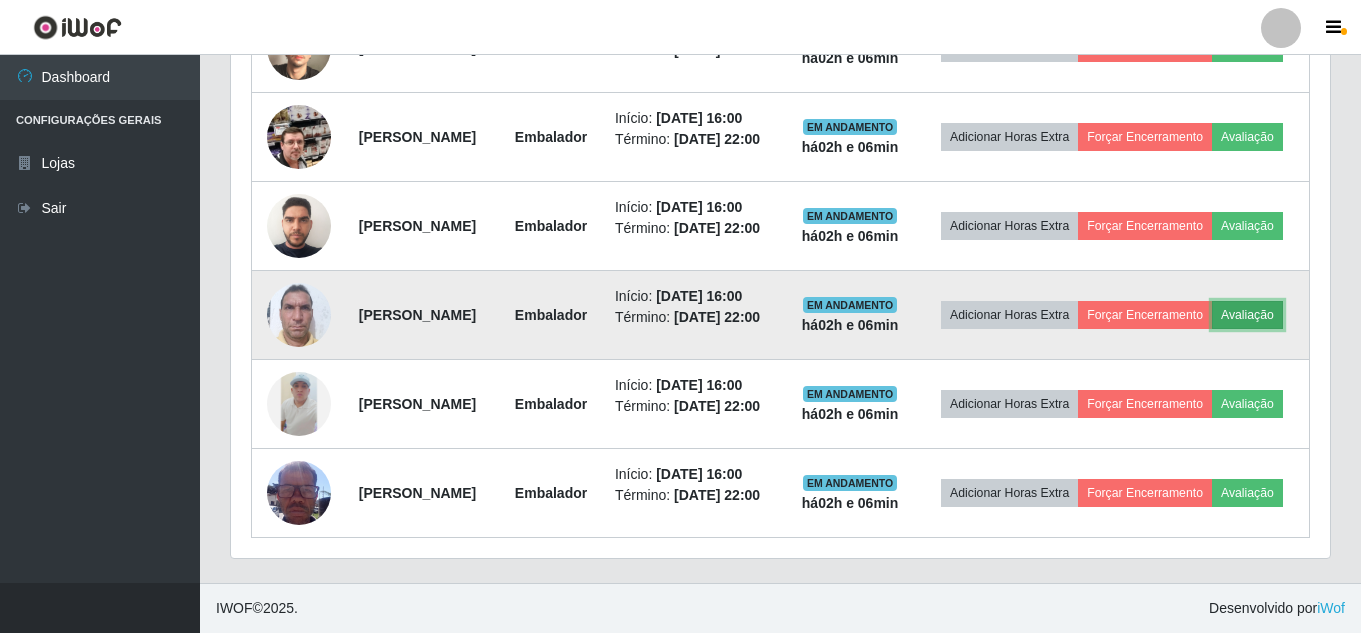click on "Avaliação" at bounding box center (1247, 315) 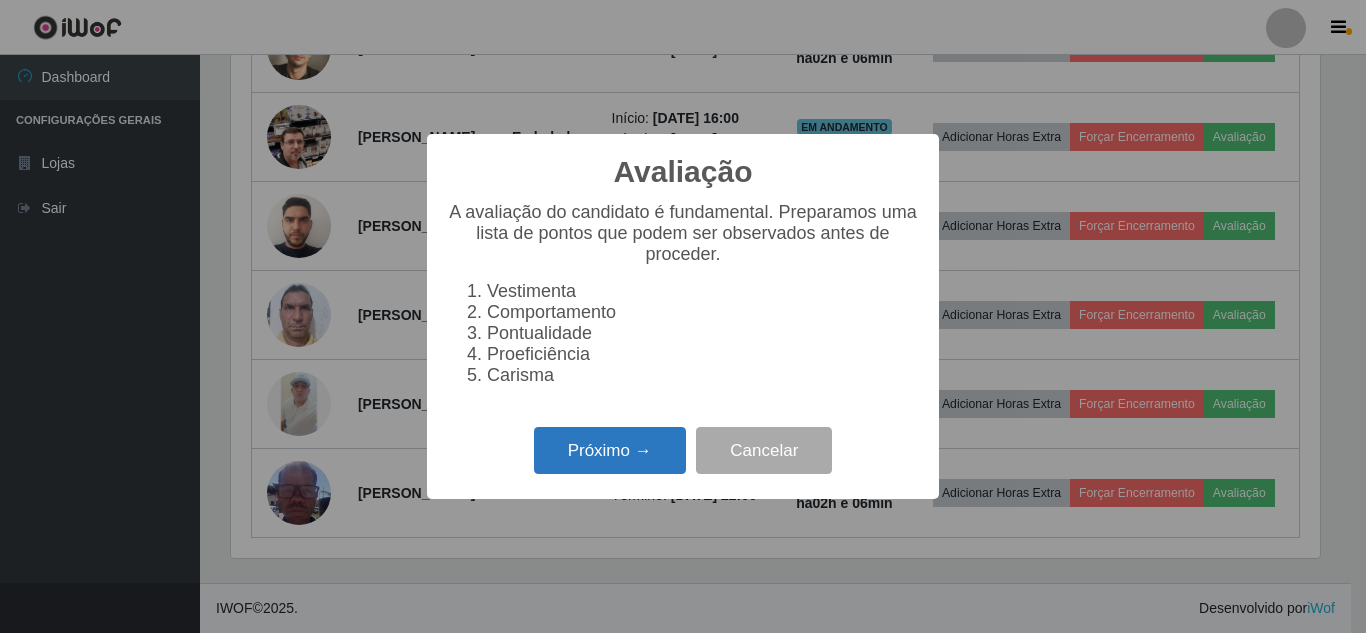 click on "Próximo →" at bounding box center (610, 450) 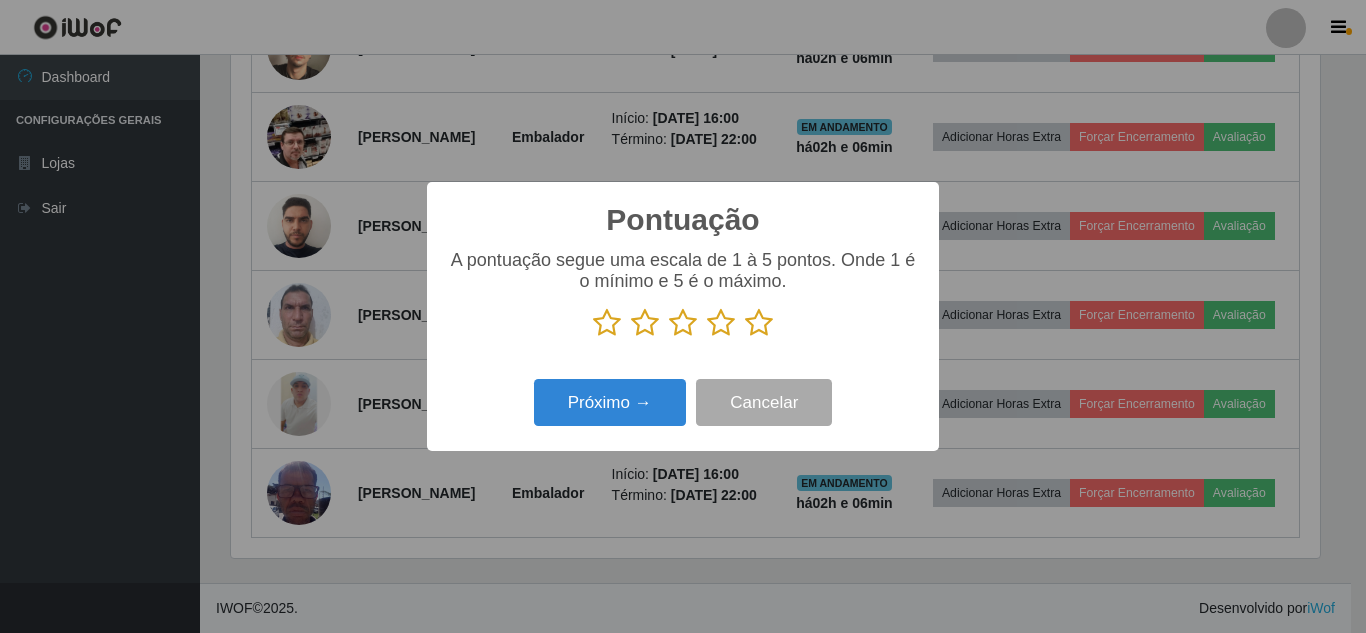 drag, startPoint x: 758, startPoint y: 329, endPoint x: 679, endPoint y: 374, distance: 90.91754 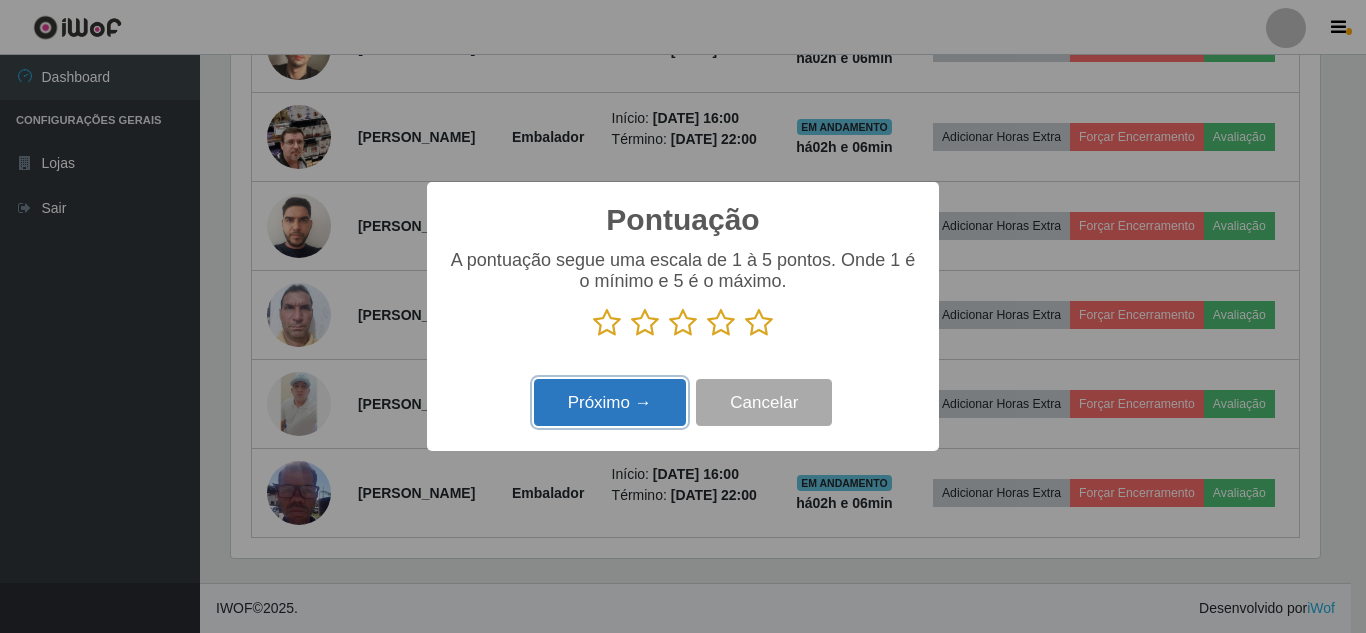 click on "Próximo →" at bounding box center [610, 402] 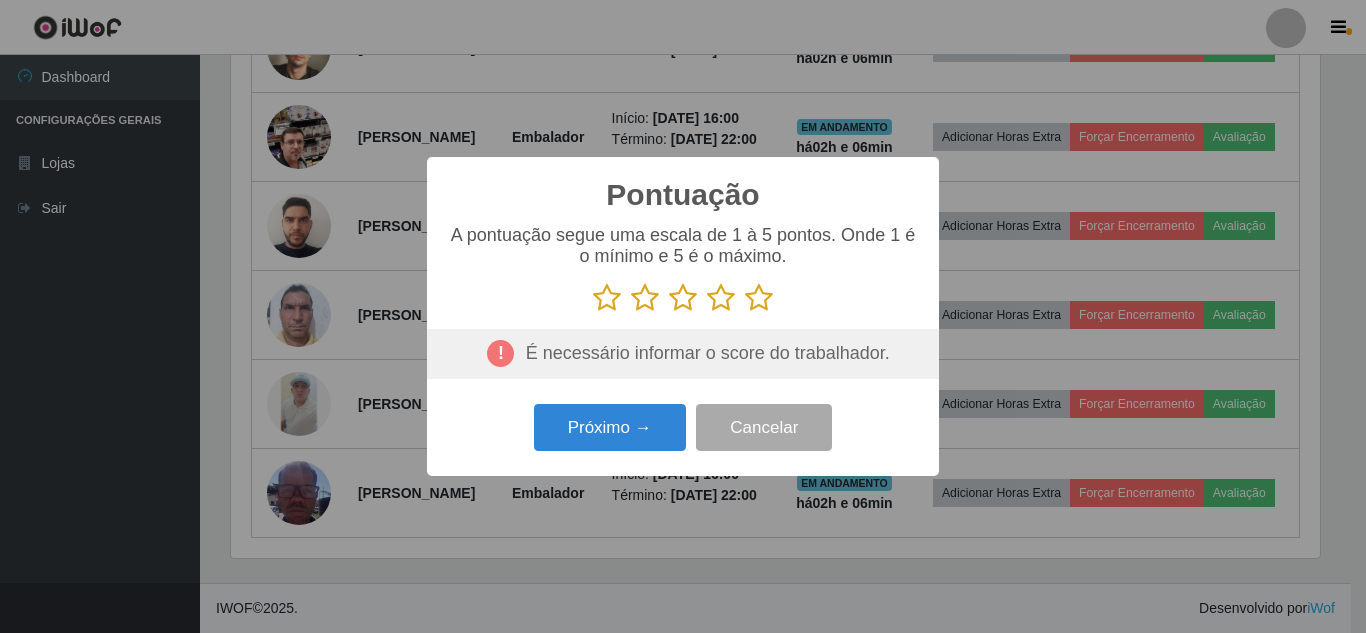 click on "É necessário informar o score do trabalhador." at bounding box center (683, 354) 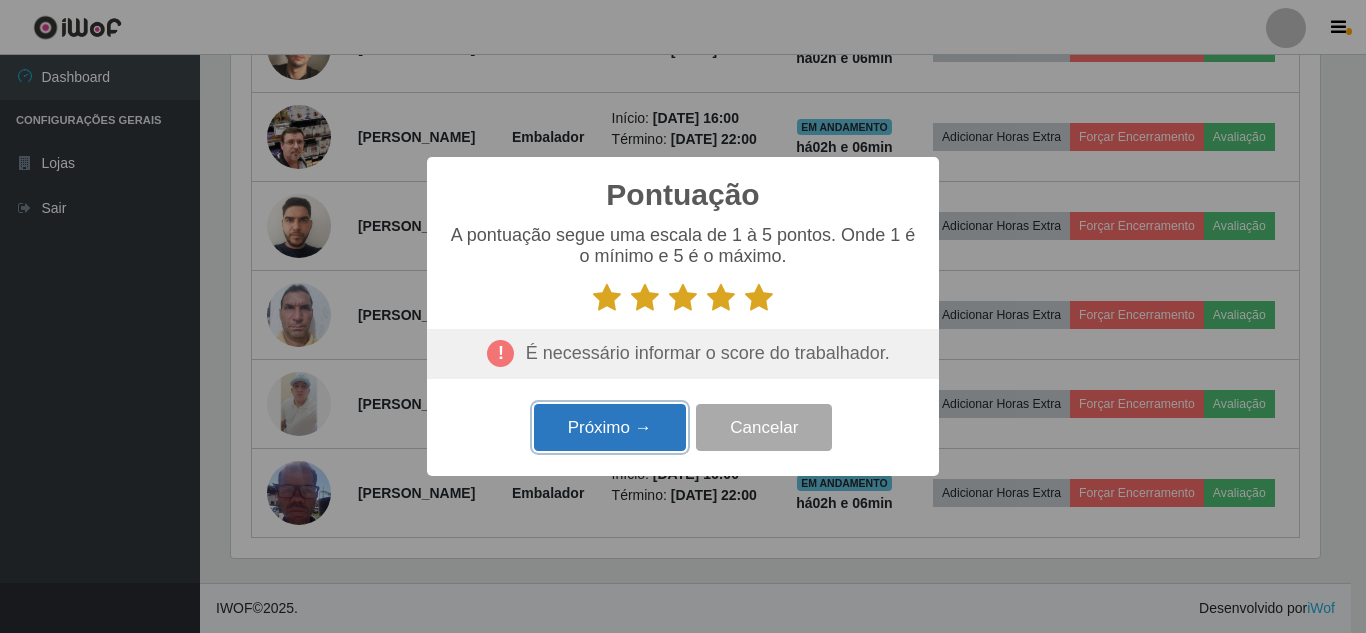 click on "Próximo →" at bounding box center [610, 427] 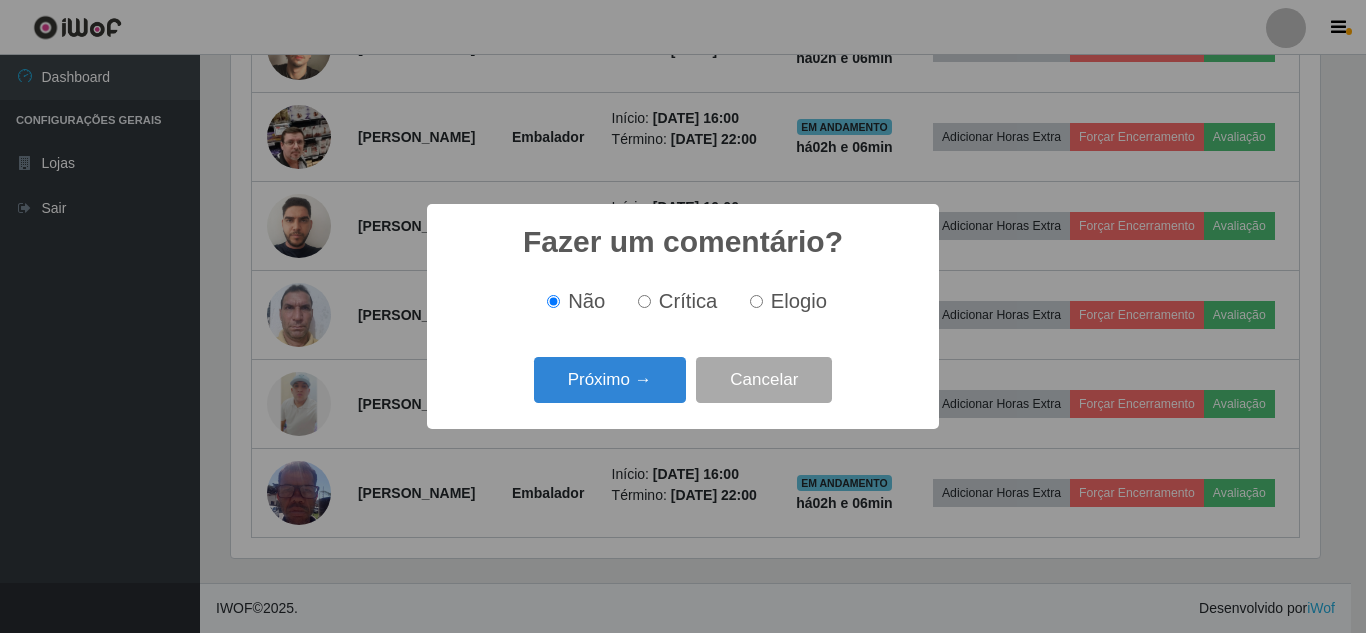 click on "Fazer um comentário? × Não Crítica Elogio Próximo → Cancelar" at bounding box center (683, 316) 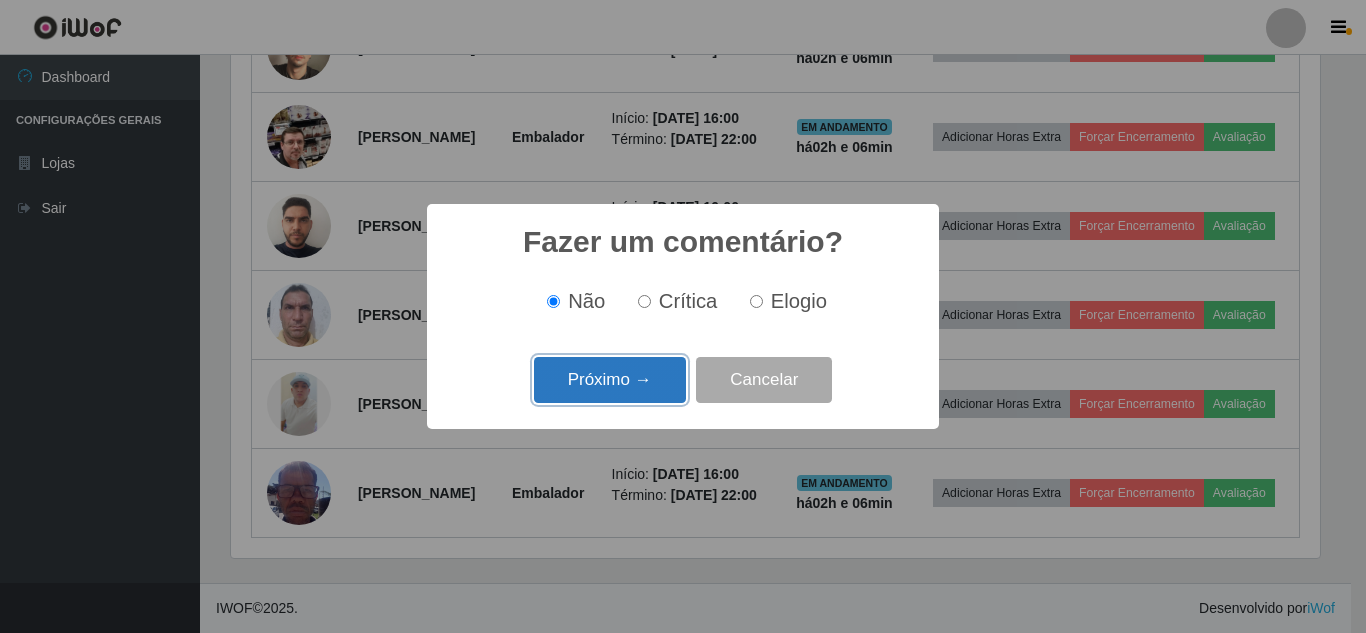 click on "Próximo →" at bounding box center (610, 380) 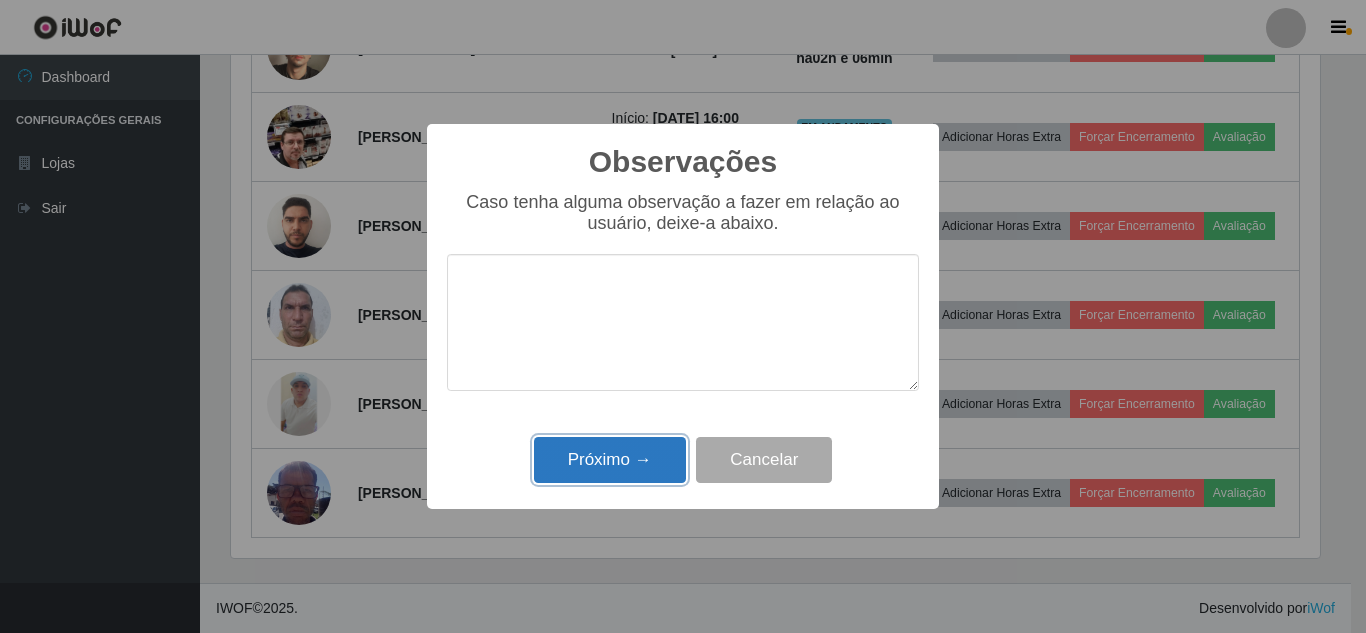 click on "Próximo →" at bounding box center (610, 460) 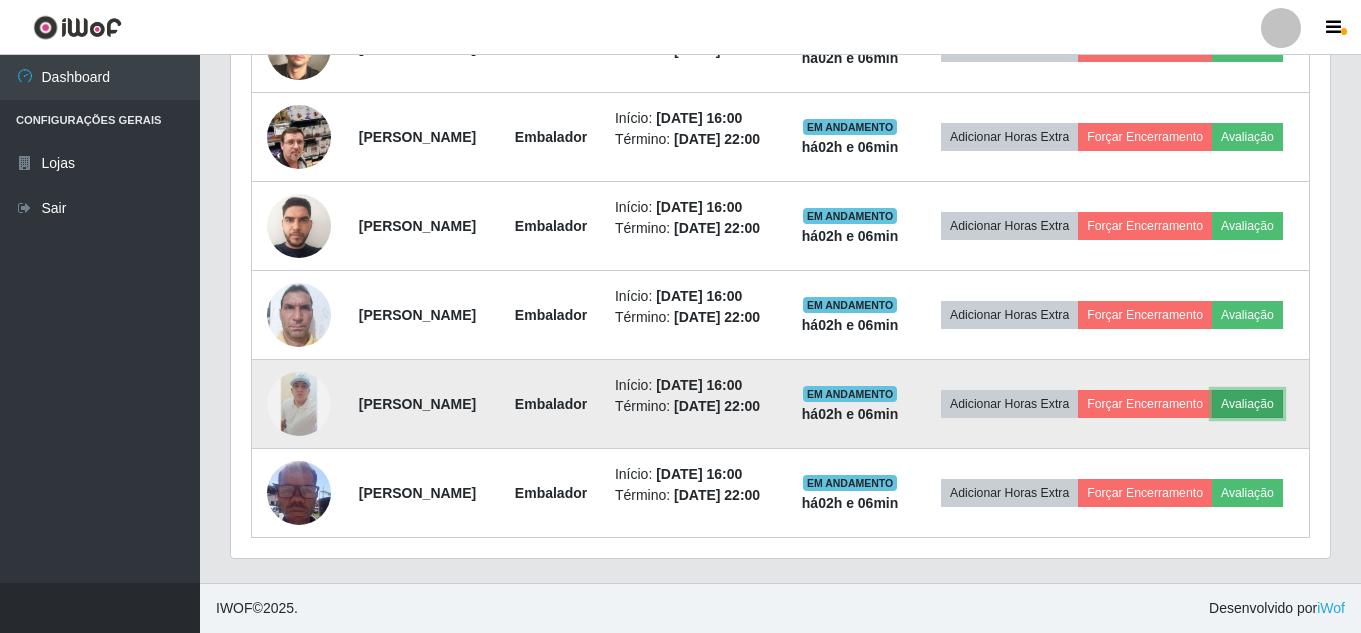 click on "Avaliação" at bounding box center [1247, 404] 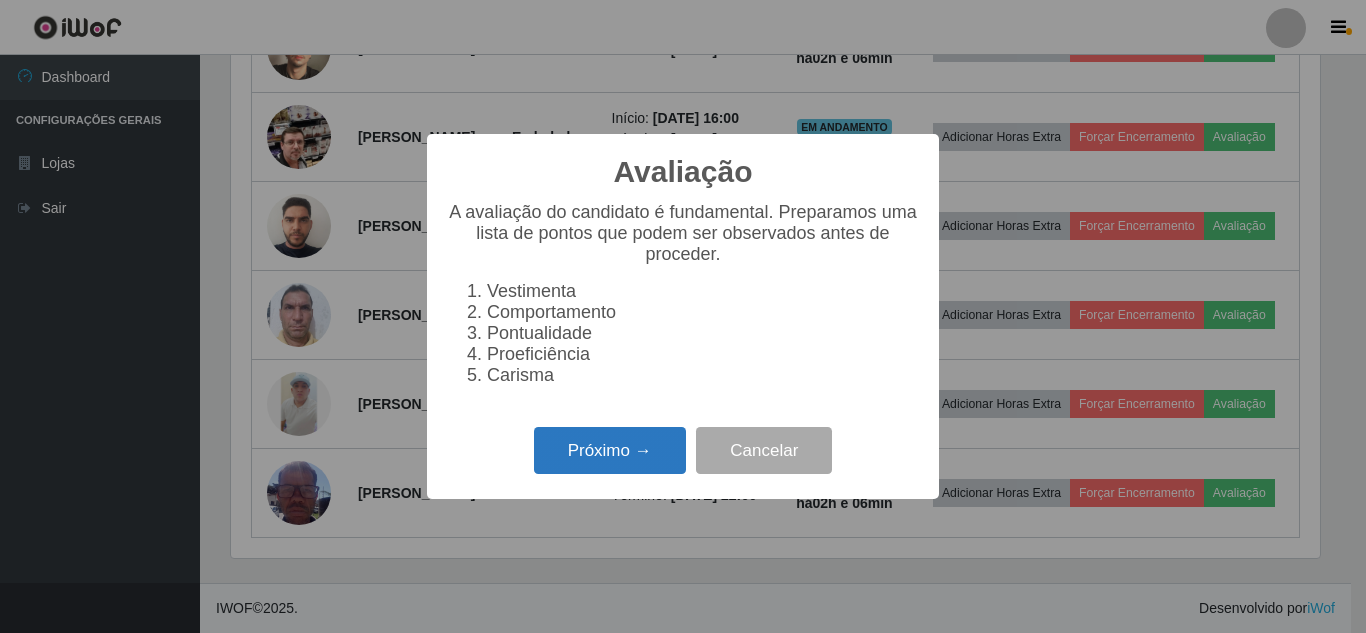 click on "Próximo →" at bounding box center (610, 450) 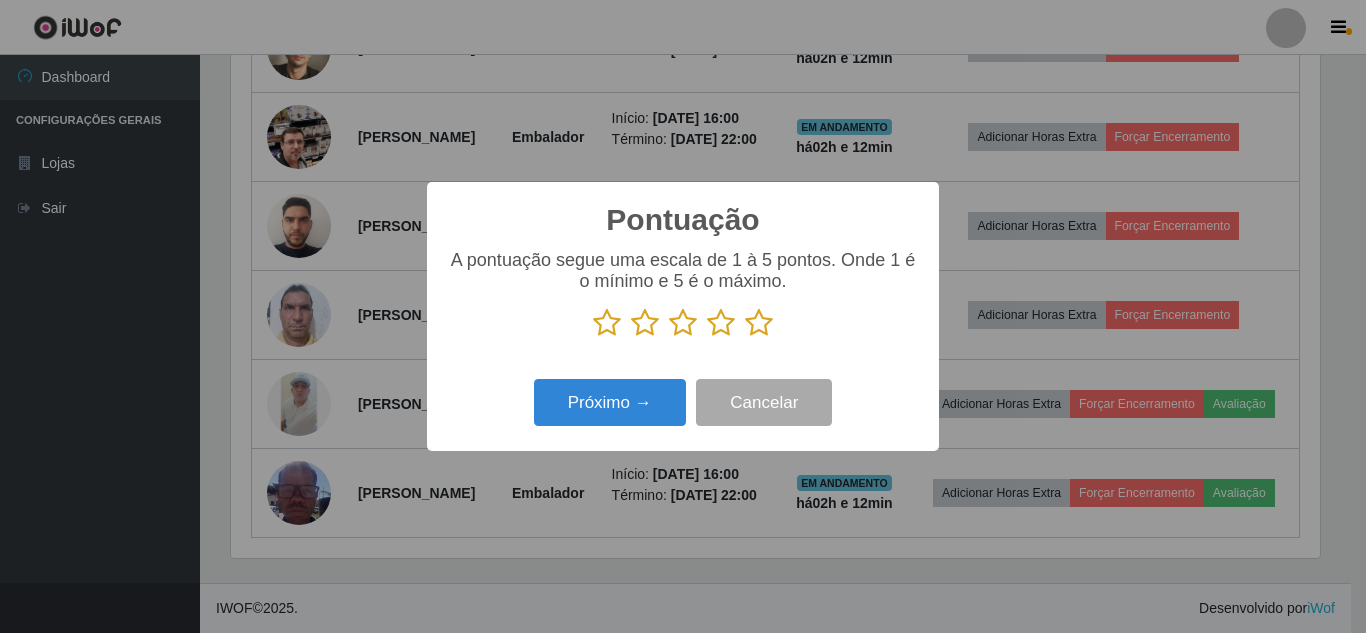click at bounding box center (759, 323) 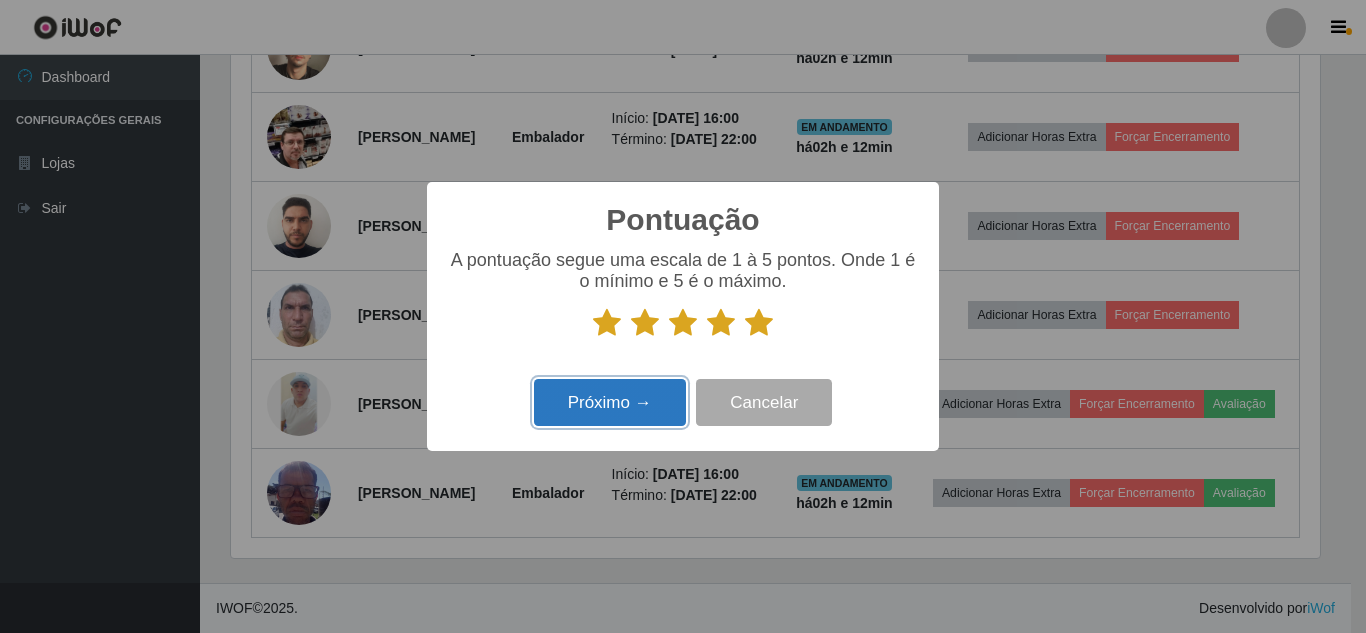 click on "Próximo →" at bounding box center (610, 402) 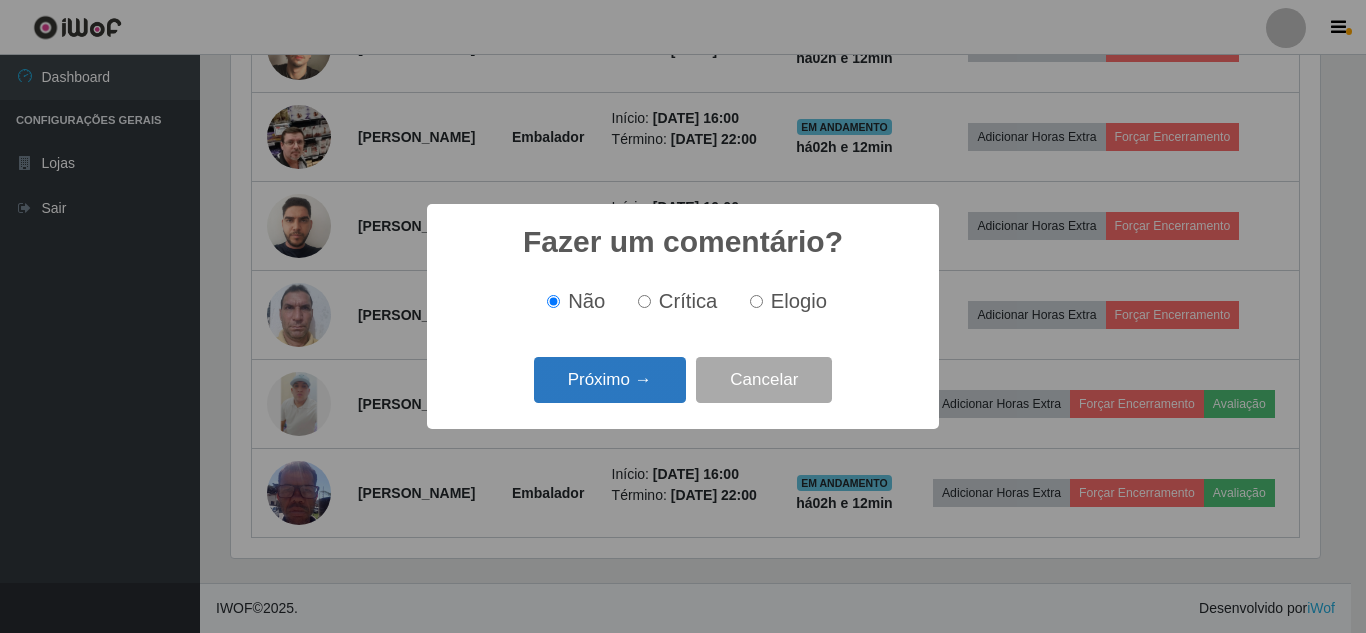 click on "Próximo →" at bounding box center [610, 380] 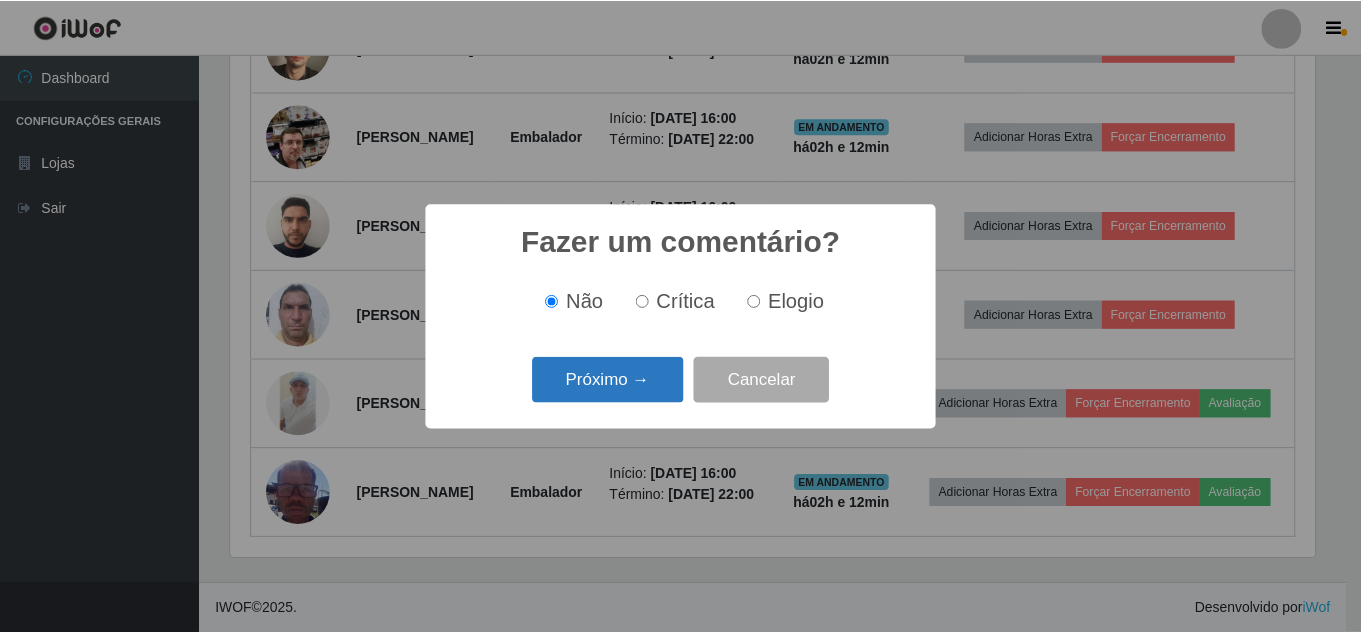 scroll, scrollTop: 999585, scrollLeft: 998911, axis: both 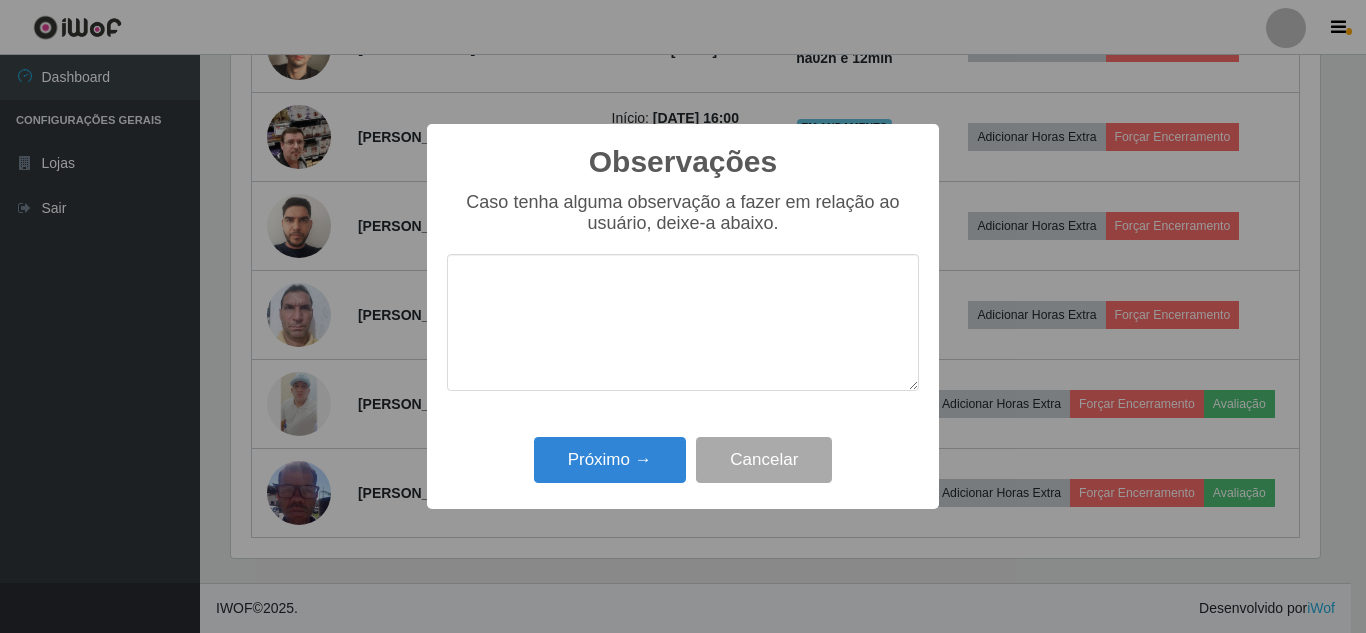click on "Próximo → Cancelar" at bounding box center [683, 459] 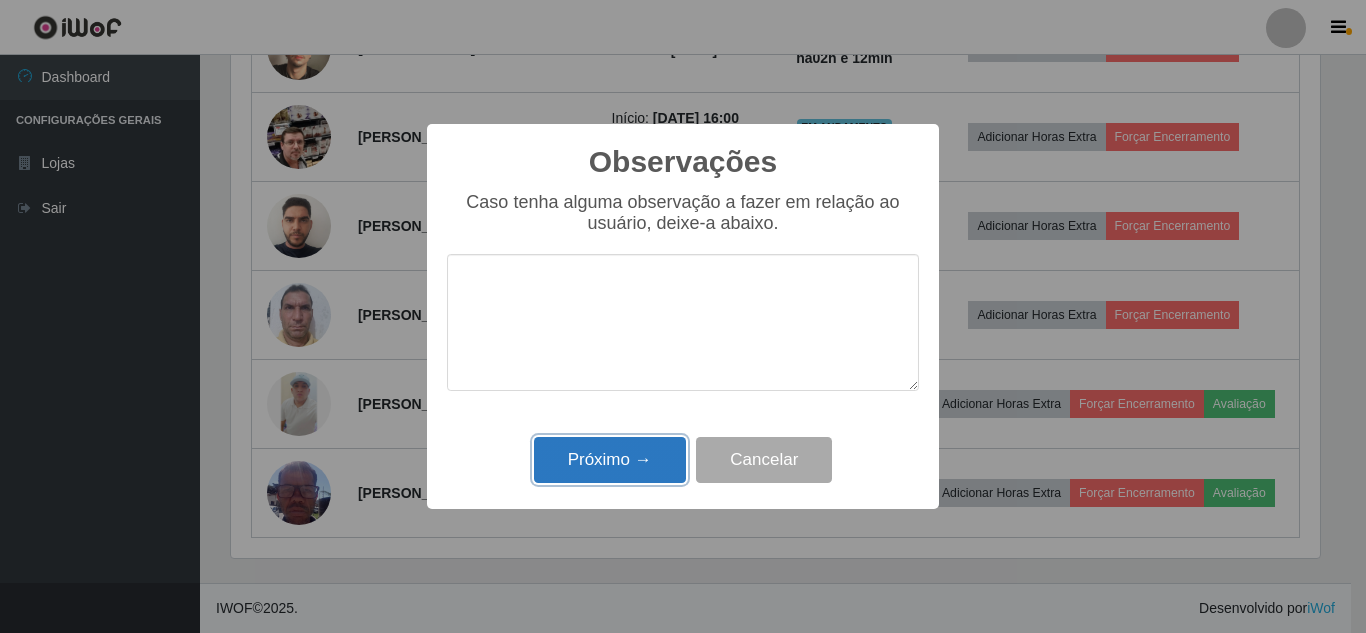 click on "Próximo →" at bounding box center (610, 460) 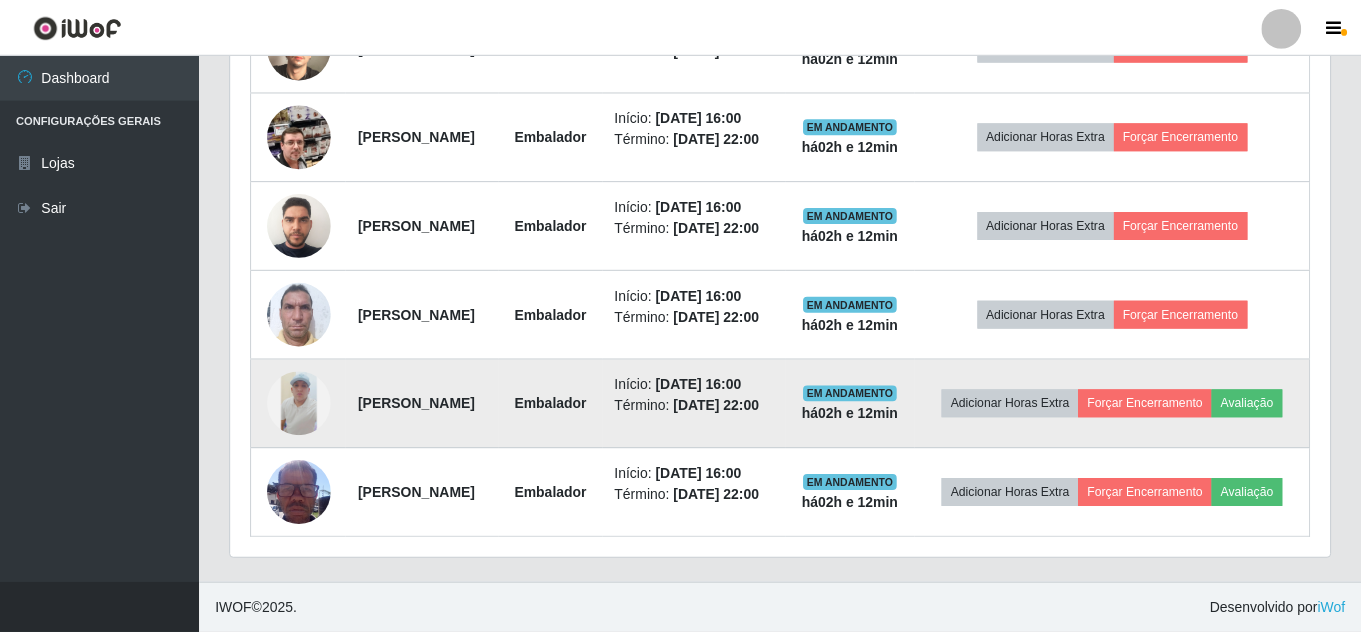 scroll, scrollTop: 999585, scrollLeft: 998901, axis: both 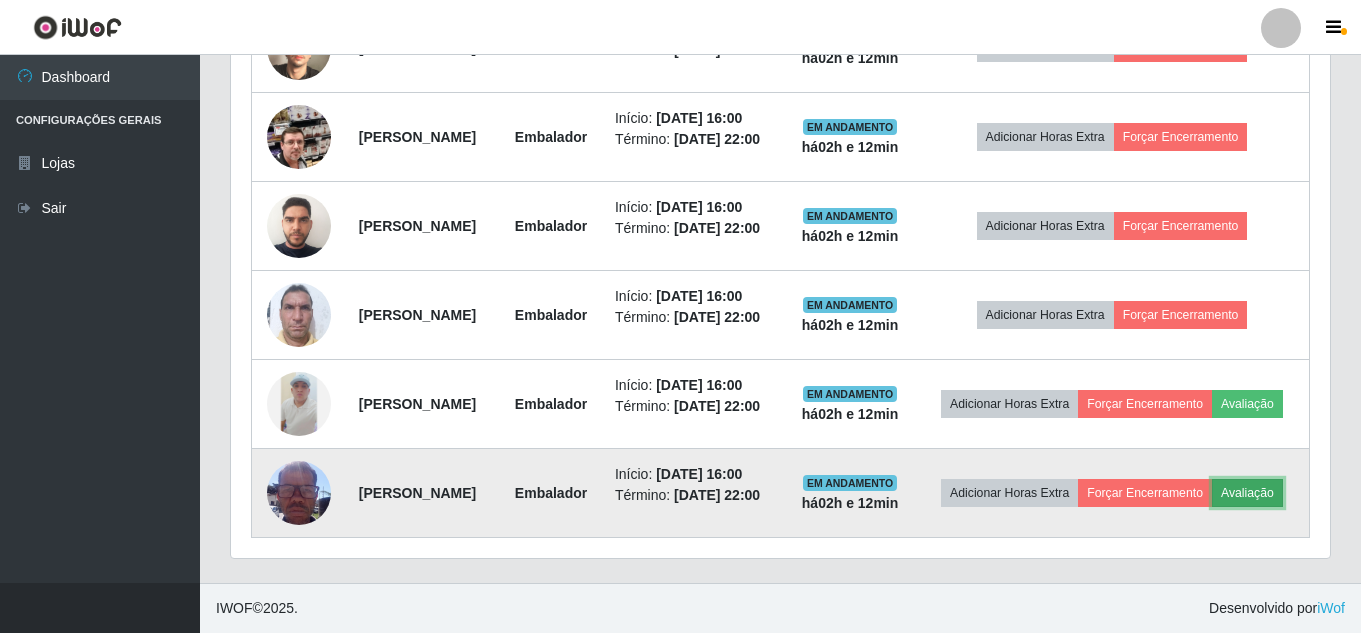 click on "Avaliação" at bounding box center [1247, 493] 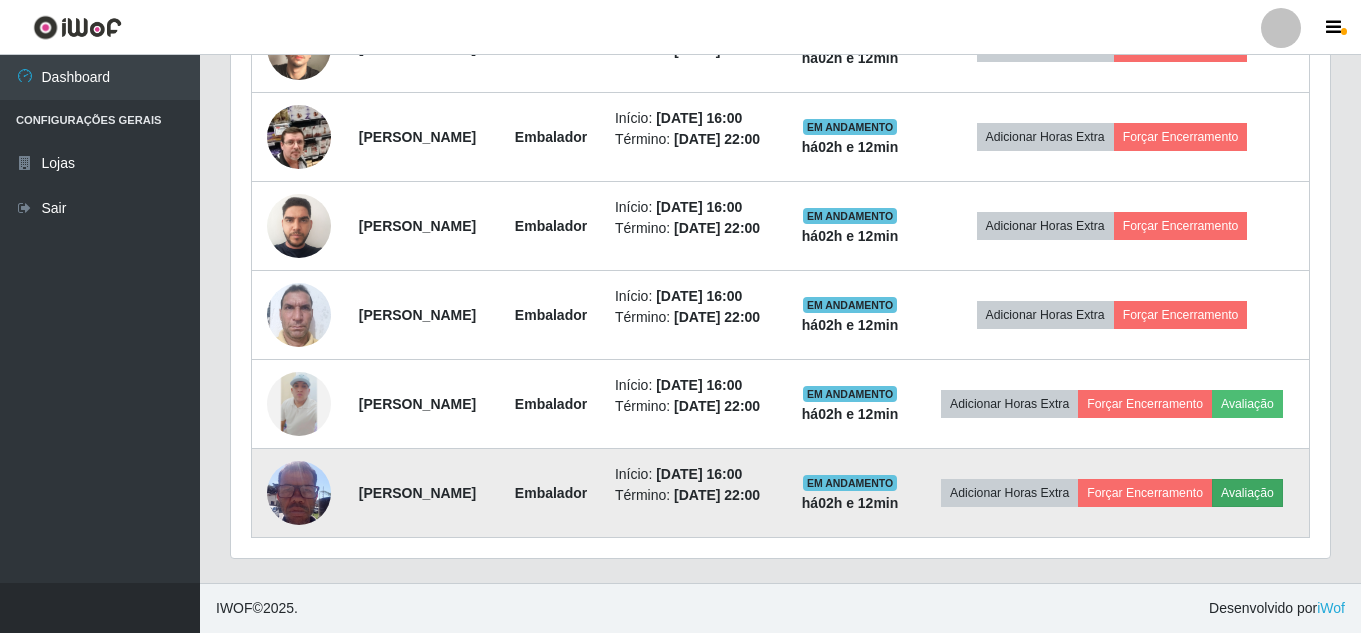 scroll, scrollTop: 999585, scrollLeft: 998911, axis: both 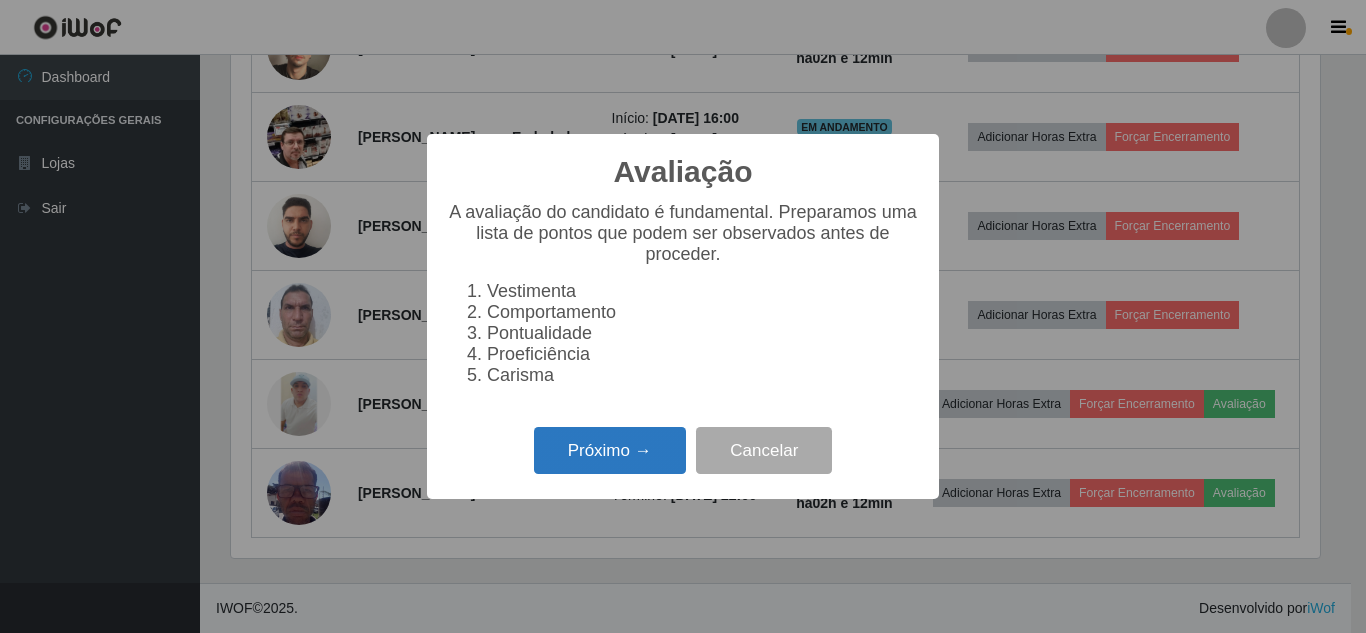 click on "Próximo →" at bounding box center [610, 450] 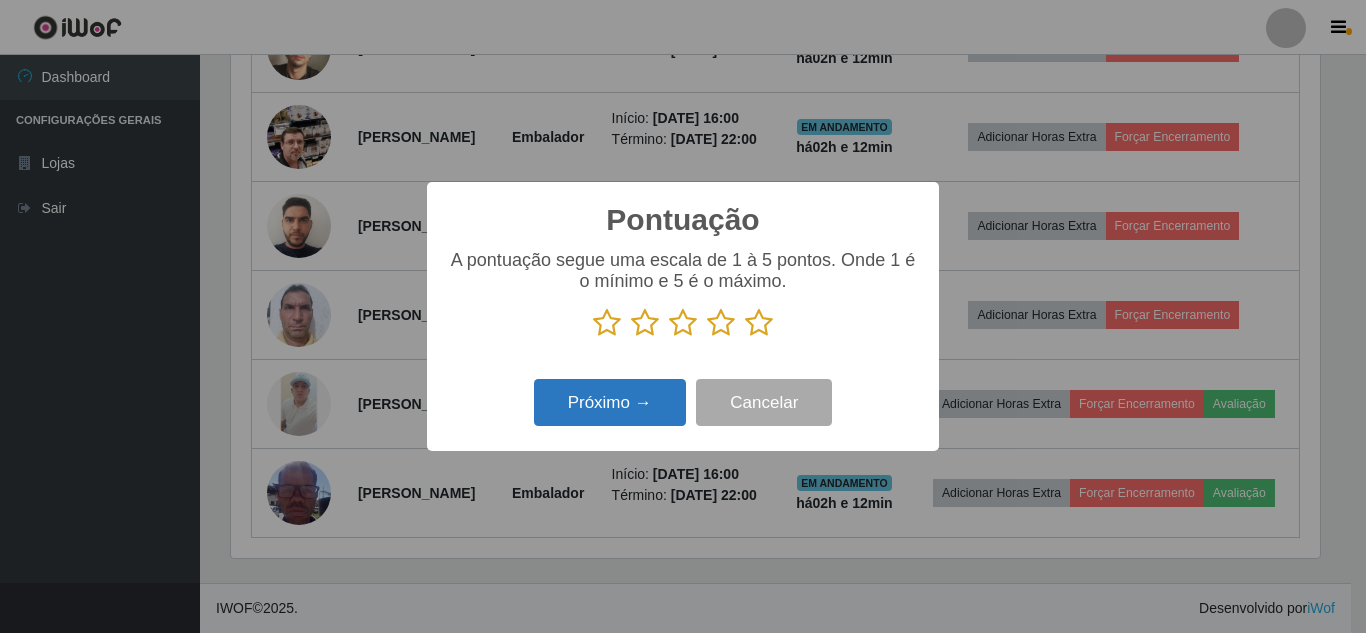 drag, startPoint x: 764, startPoint y: 318, endPoint x: 640, endPoint y: 396, distance: 146.49232 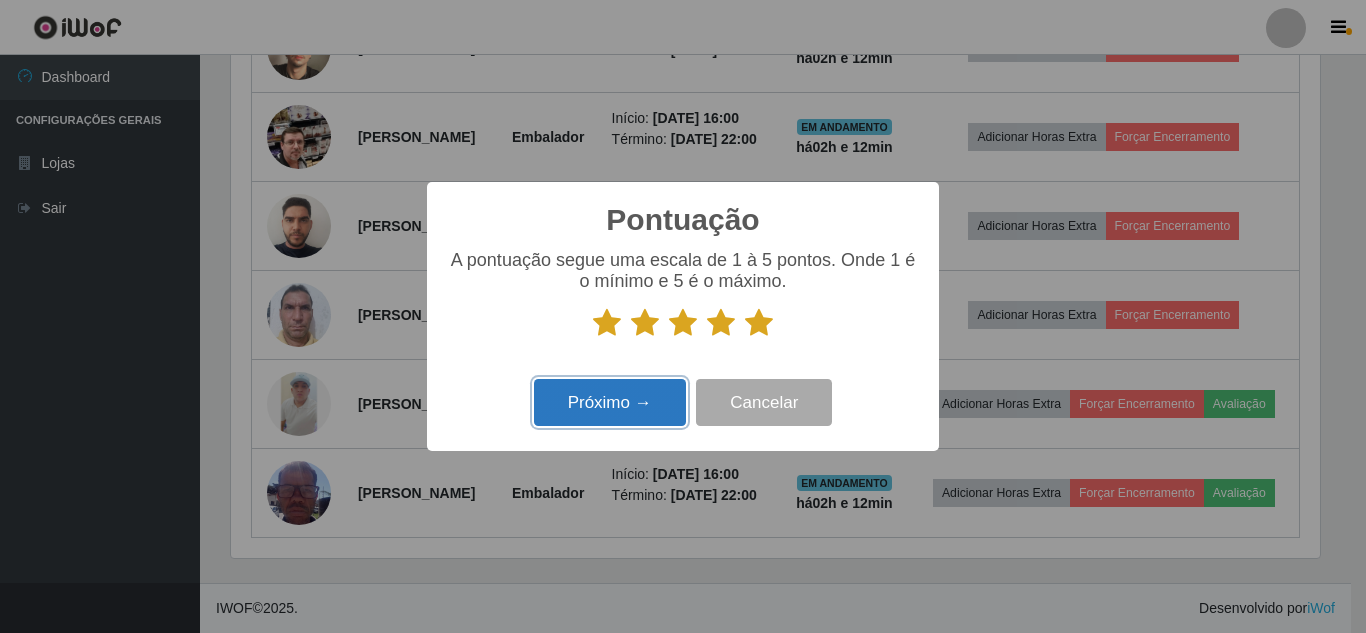 click on "Próximo →" at bounding box center [610, 402] 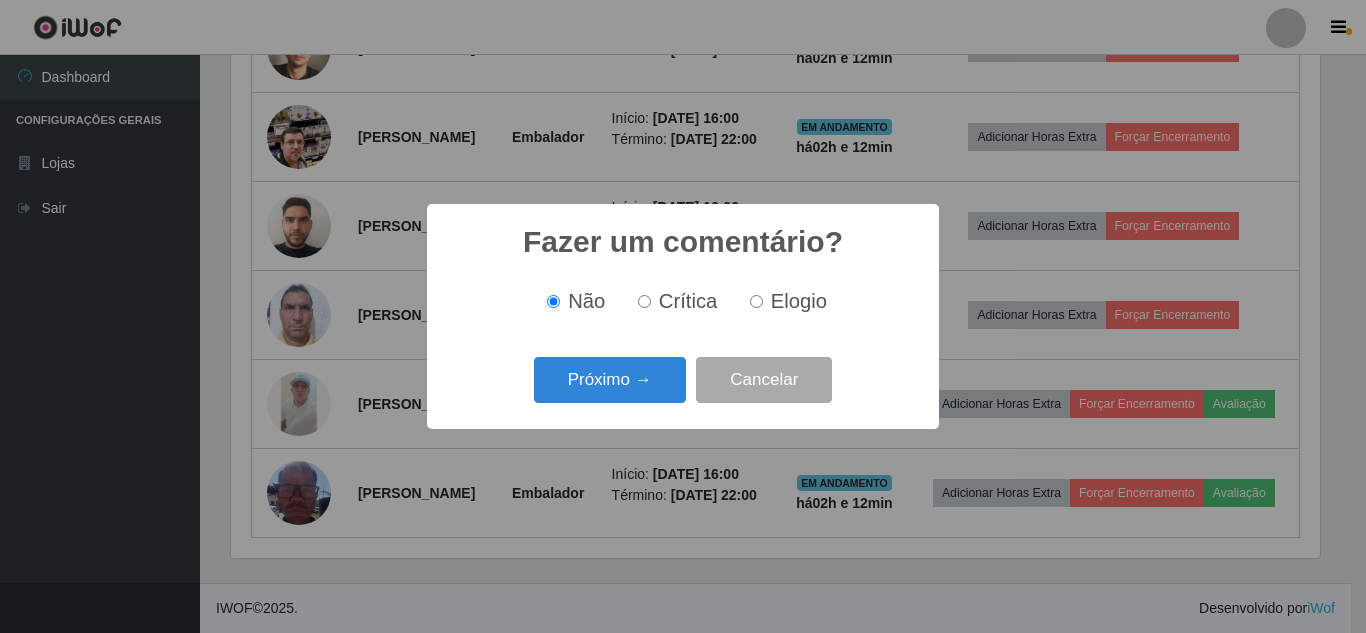 click on "Próximo →" at bounding box center (610, 380) 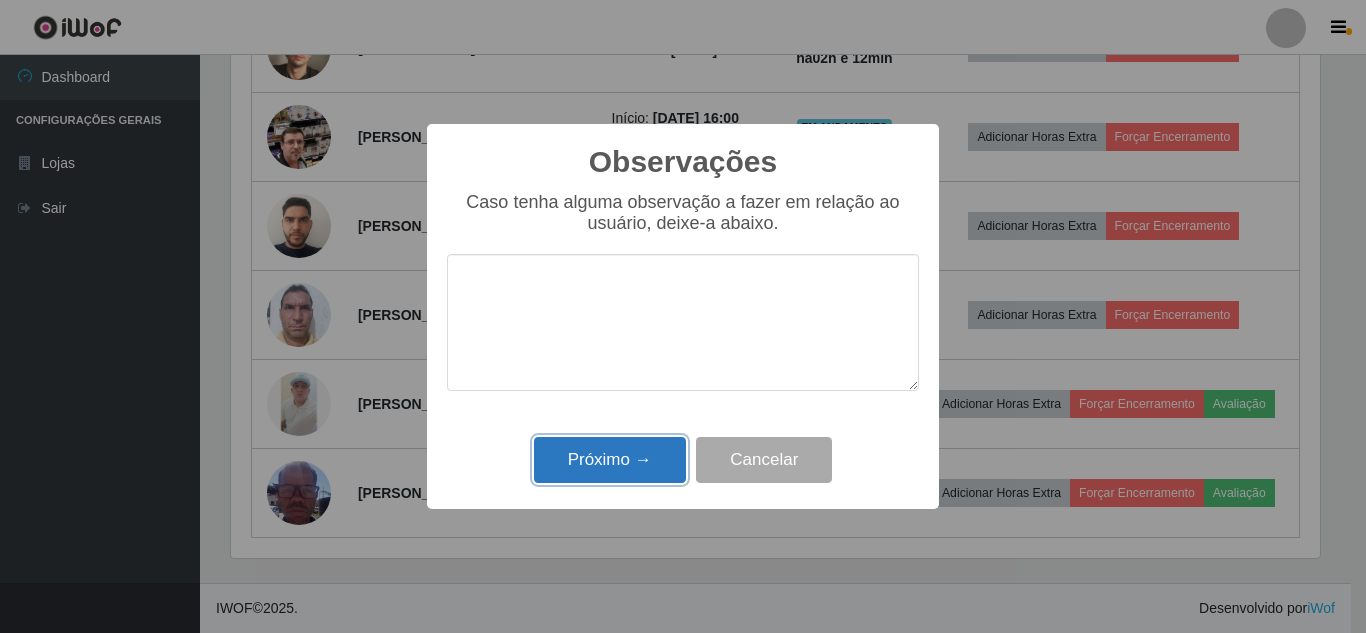 click on "Próximo →" at bounding box center (610, 460) 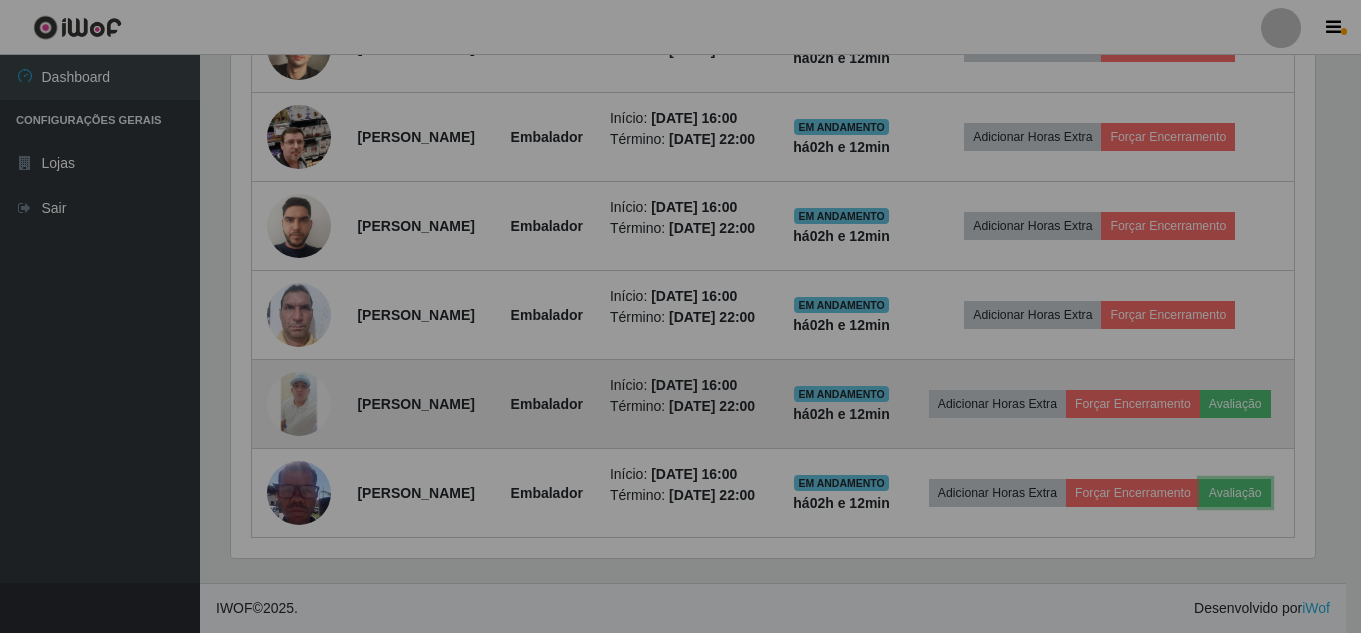 scroll, scrollTop: 999585, scrollLeft: 998901, axis: both 